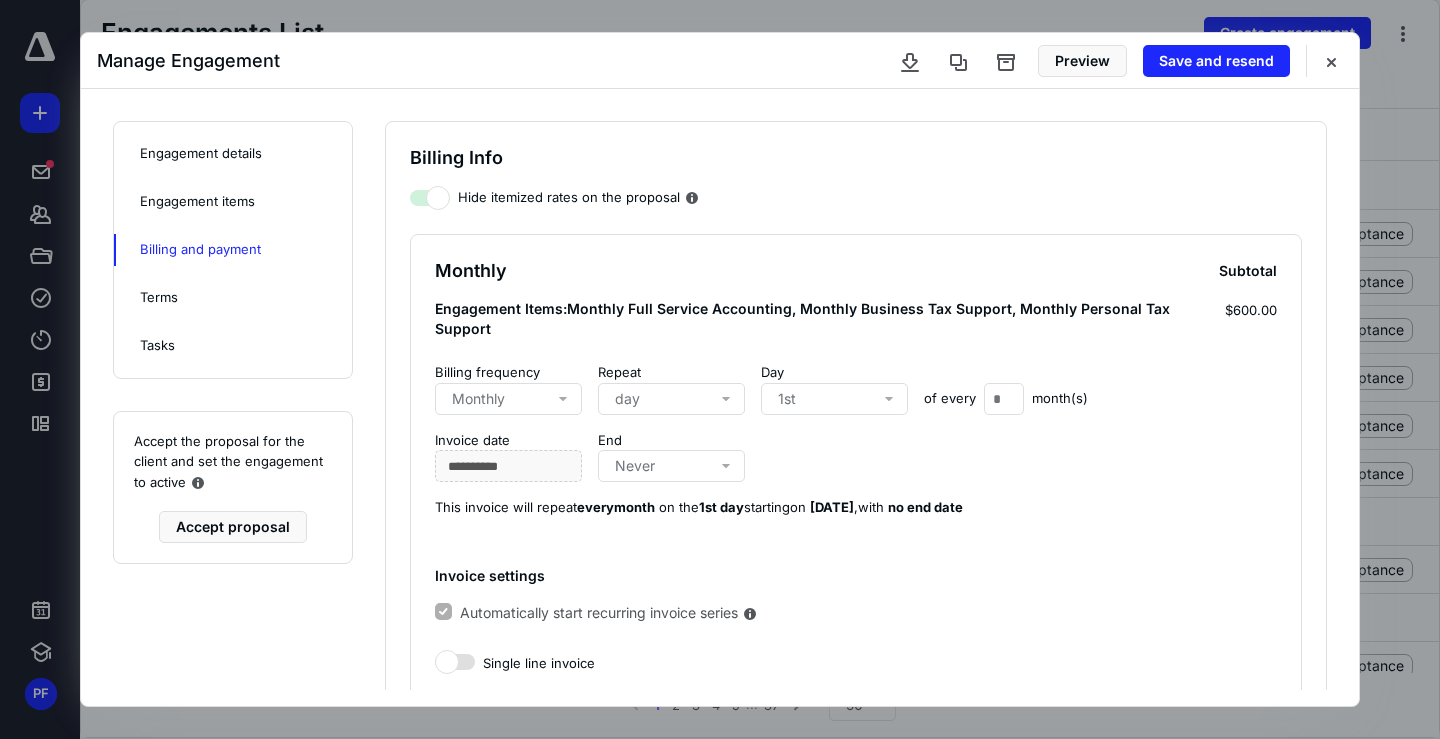 scroll, scrollTop: 0, scrollLeft: 0, axis: both 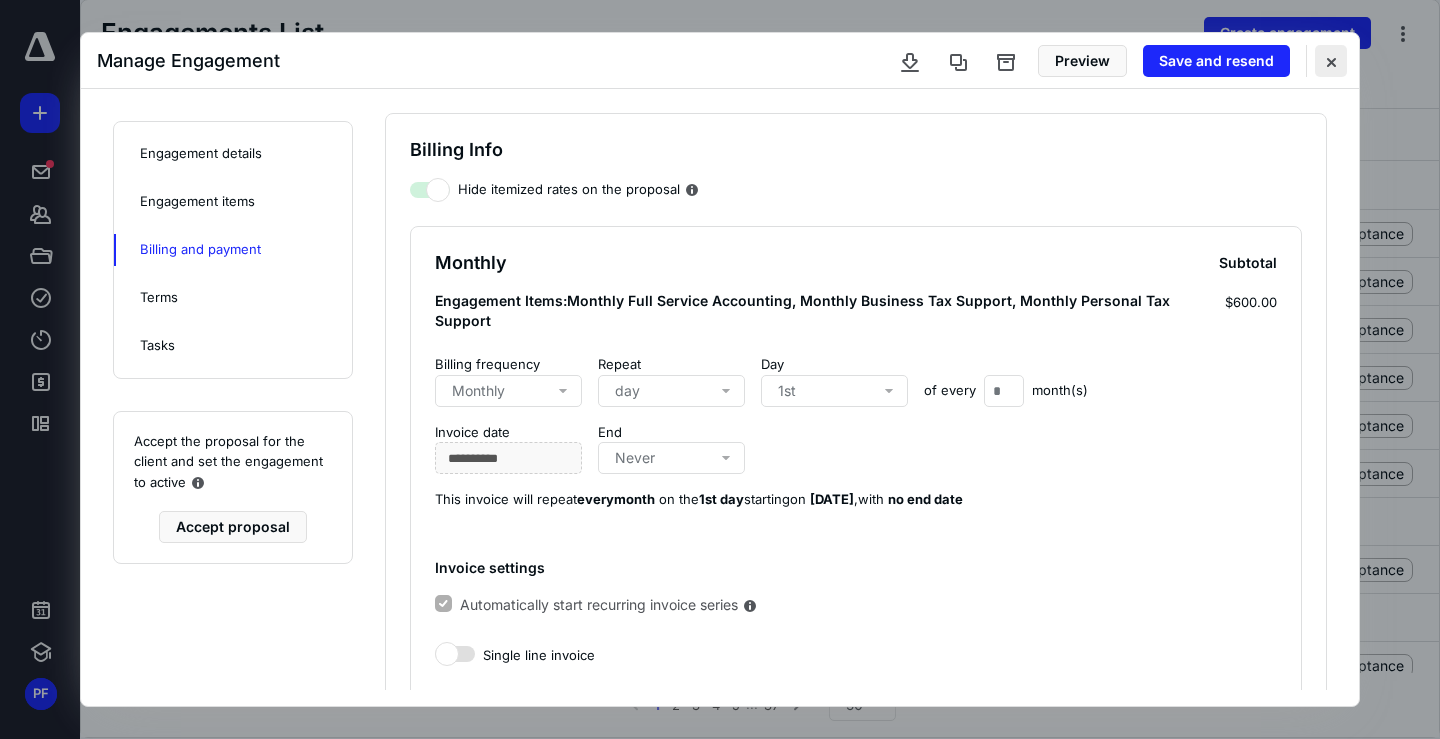 click at bounding box center (1331, 61) 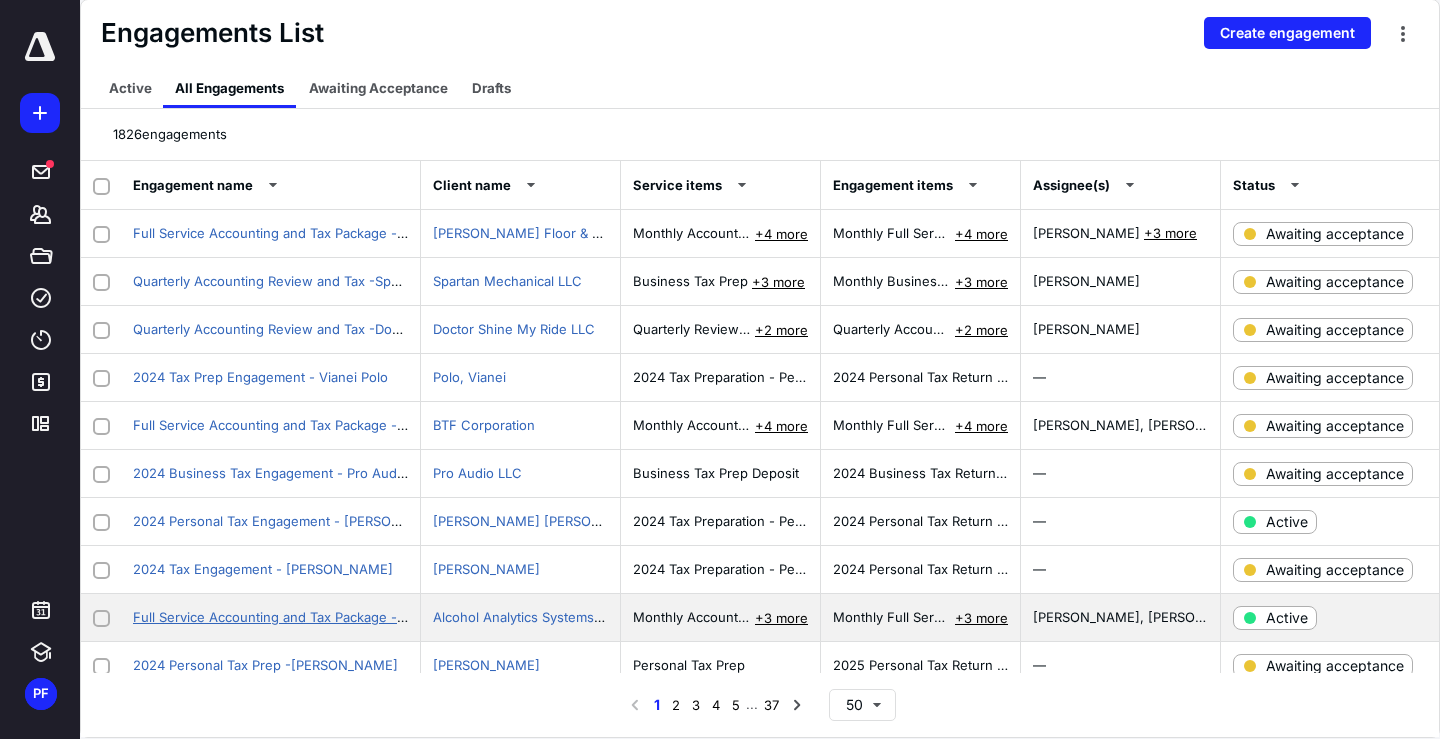 click on "Full Service Accounting and Tax Package - Alcohol Analytics Systems LLC and [PERSON_NAME]" at bounding box center [430, 617] 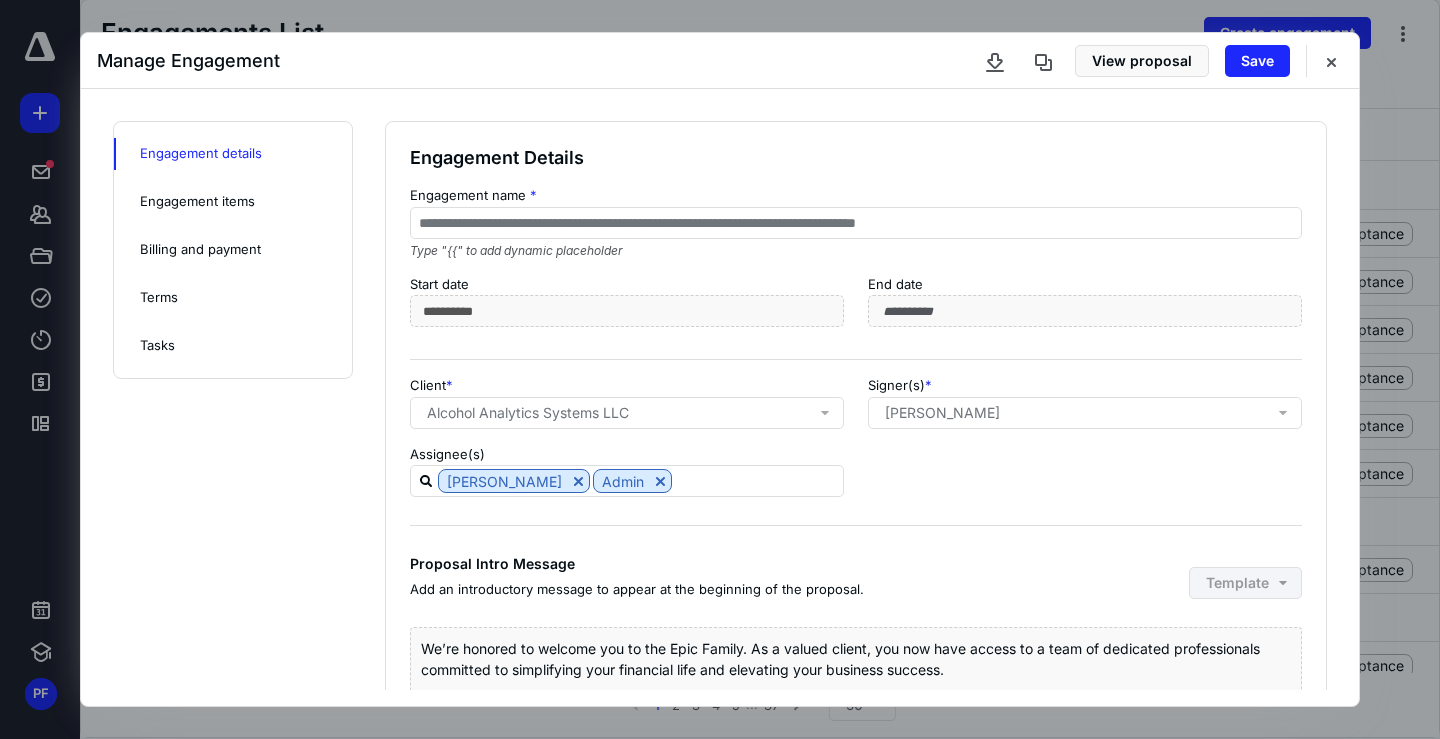 click on "Engagement items" at bounding box center [197, 202] 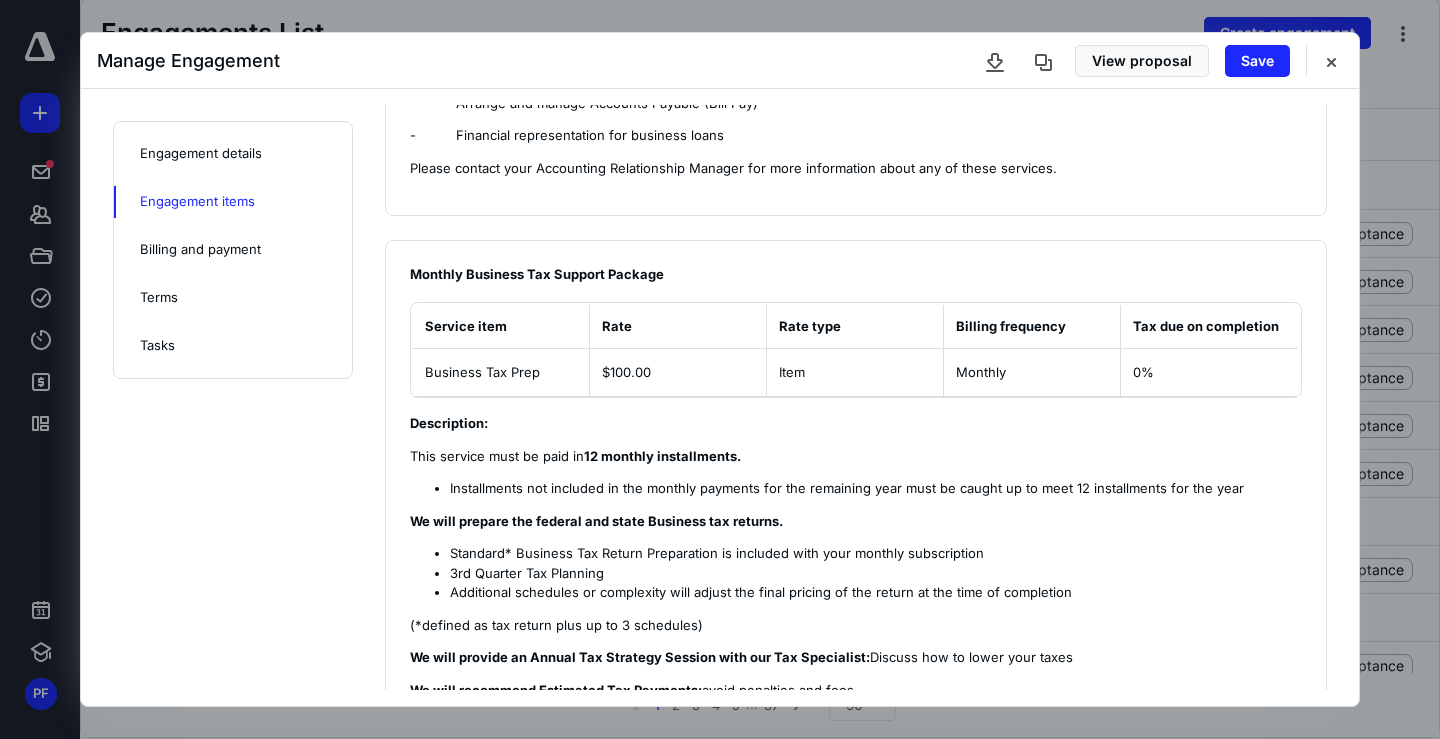 scroll, scrollTop: 1655, scrollLeft: 0, axis: vertical 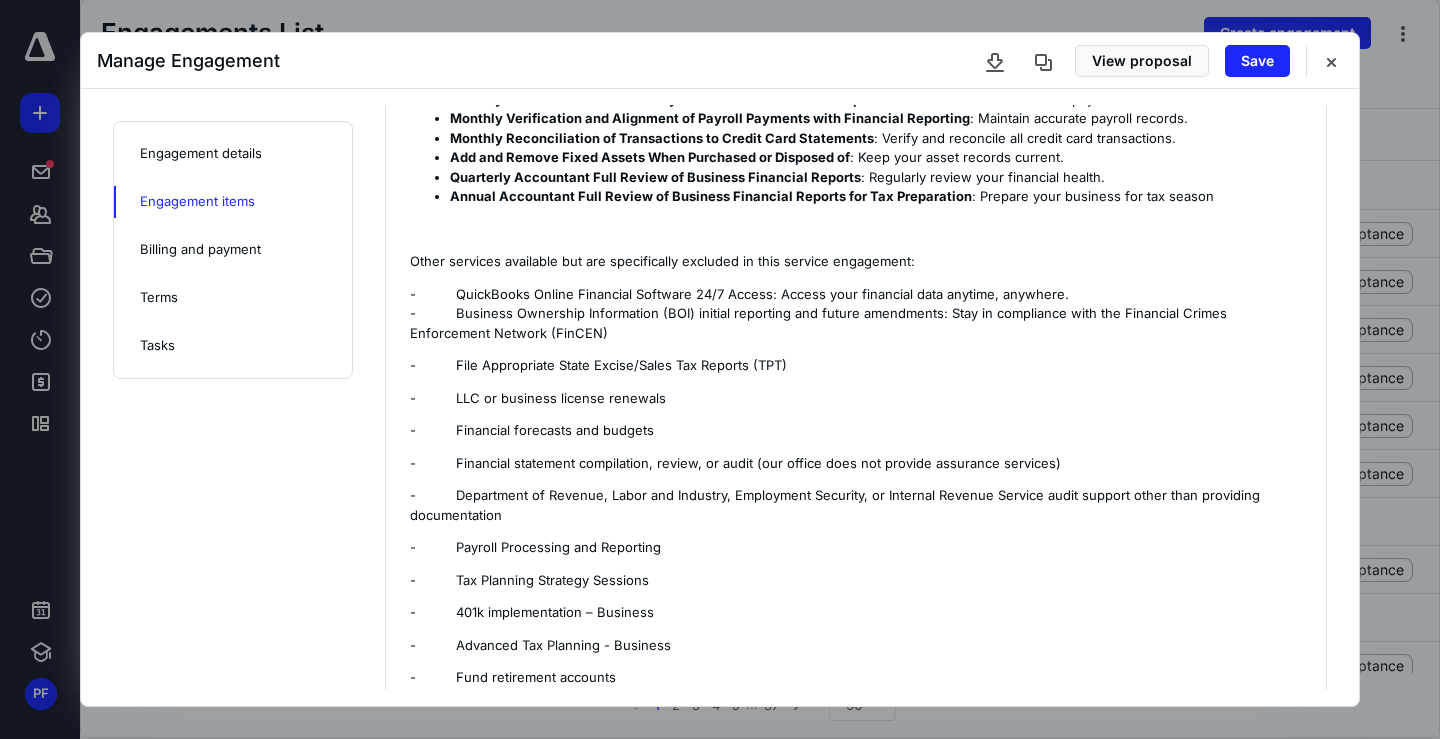 click on "Billing and payment" at bounding box center [200, 250] 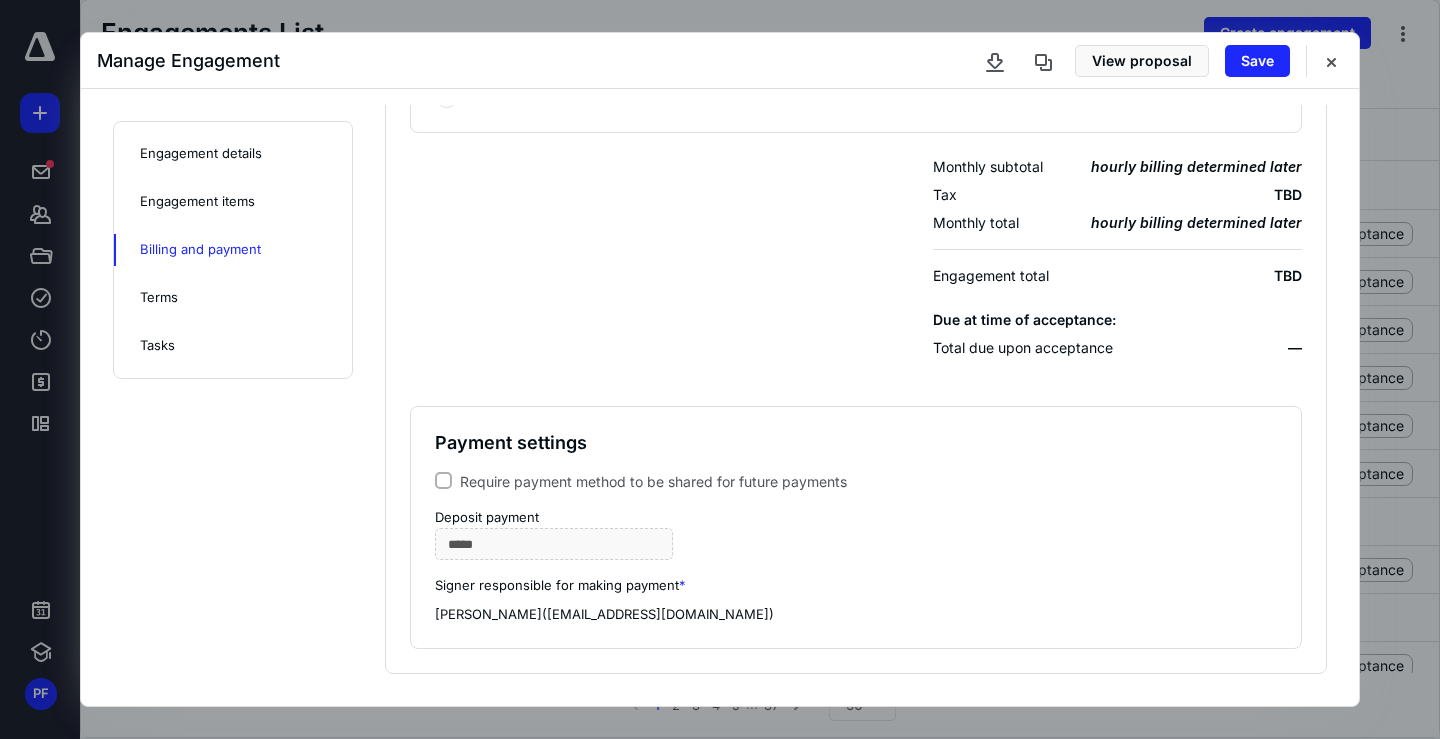 scroll, scrollTop: 614, scrollLeft: 0, axis: vertical 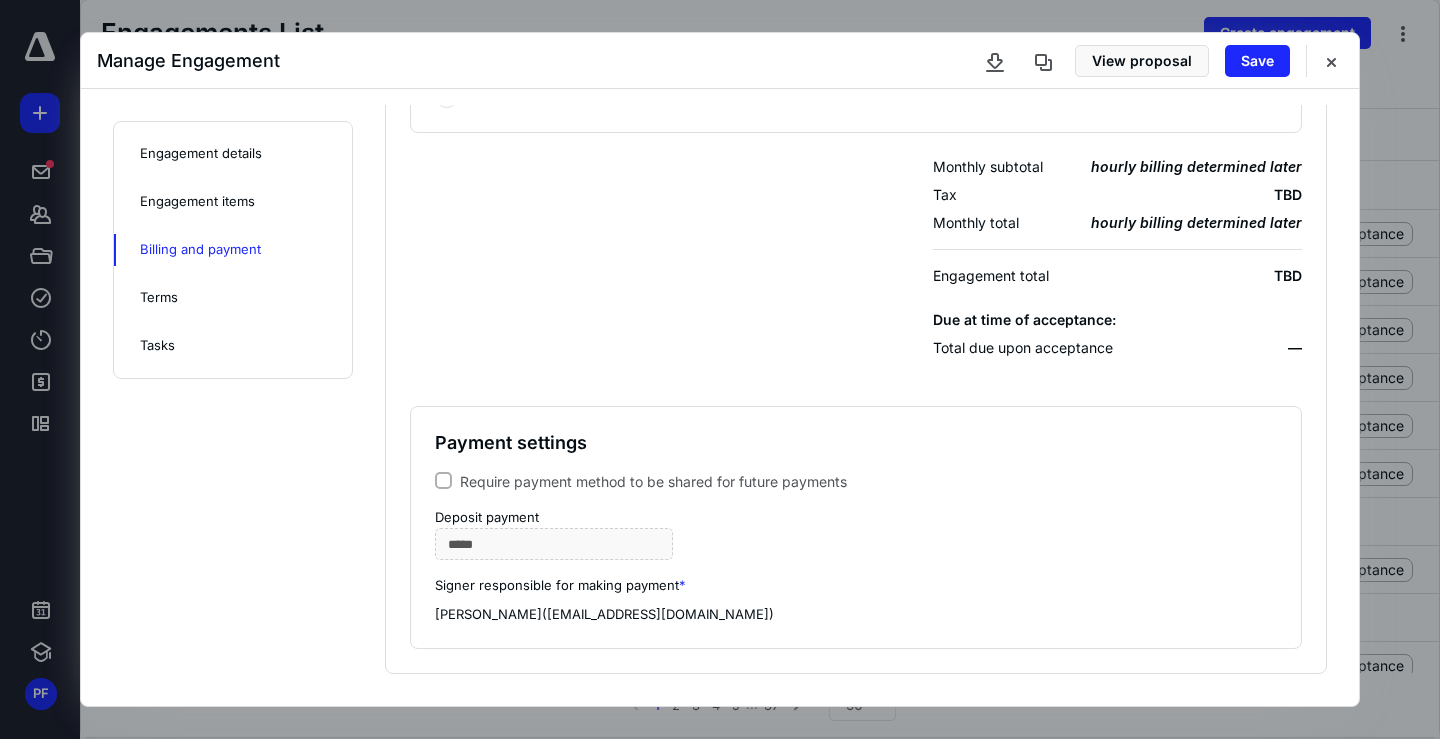 click on "Engagement details" at bounding box center [201, 154] 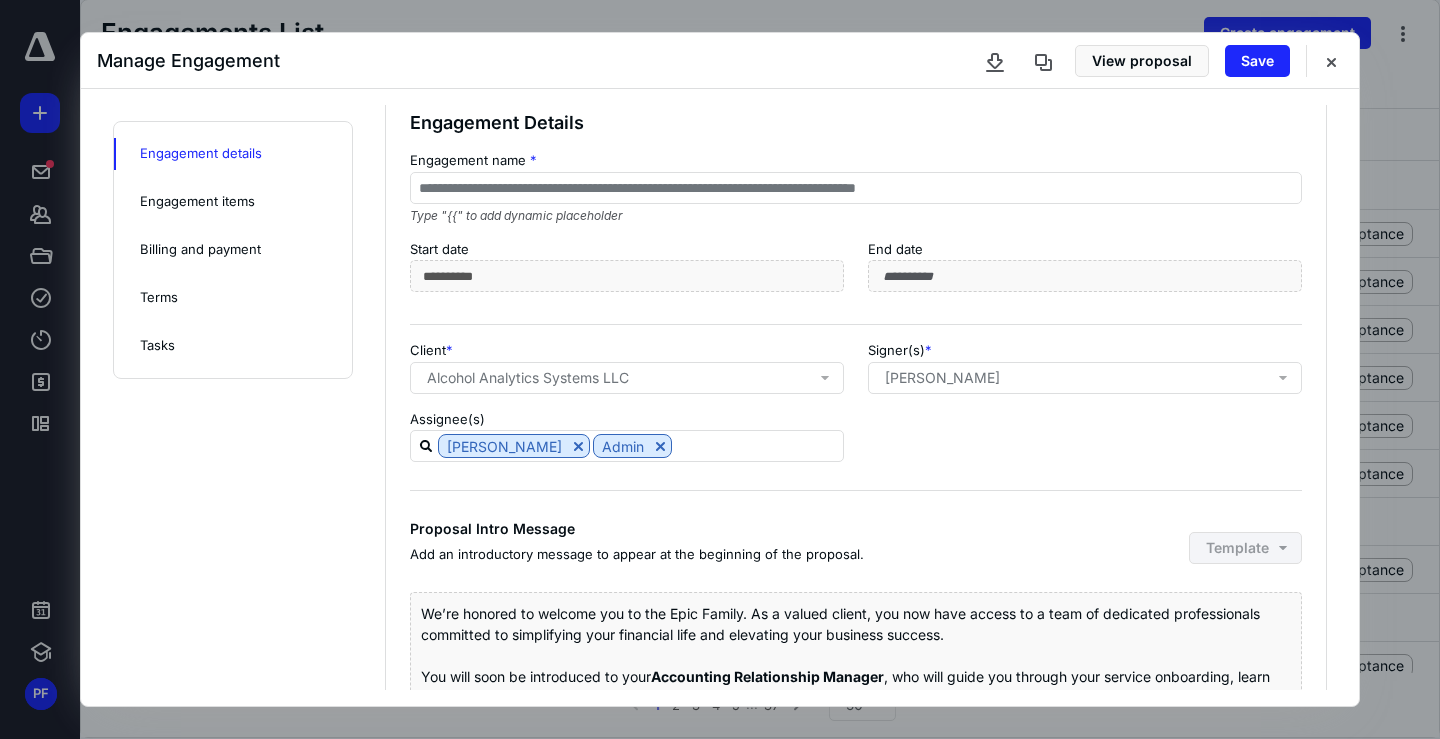 scroll, scrollTop: 0, scrollLeft: 0, axis: both 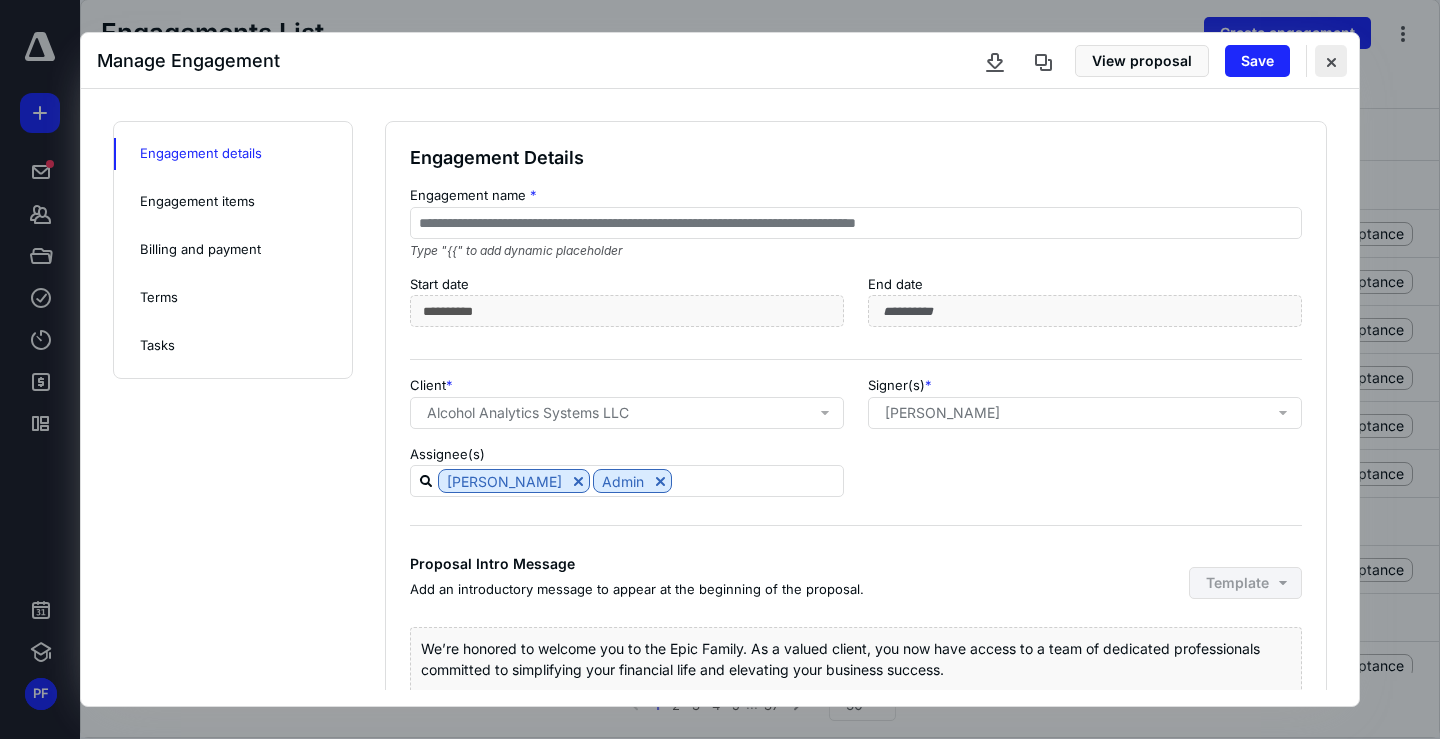 click at bounding box center (1331, 61) 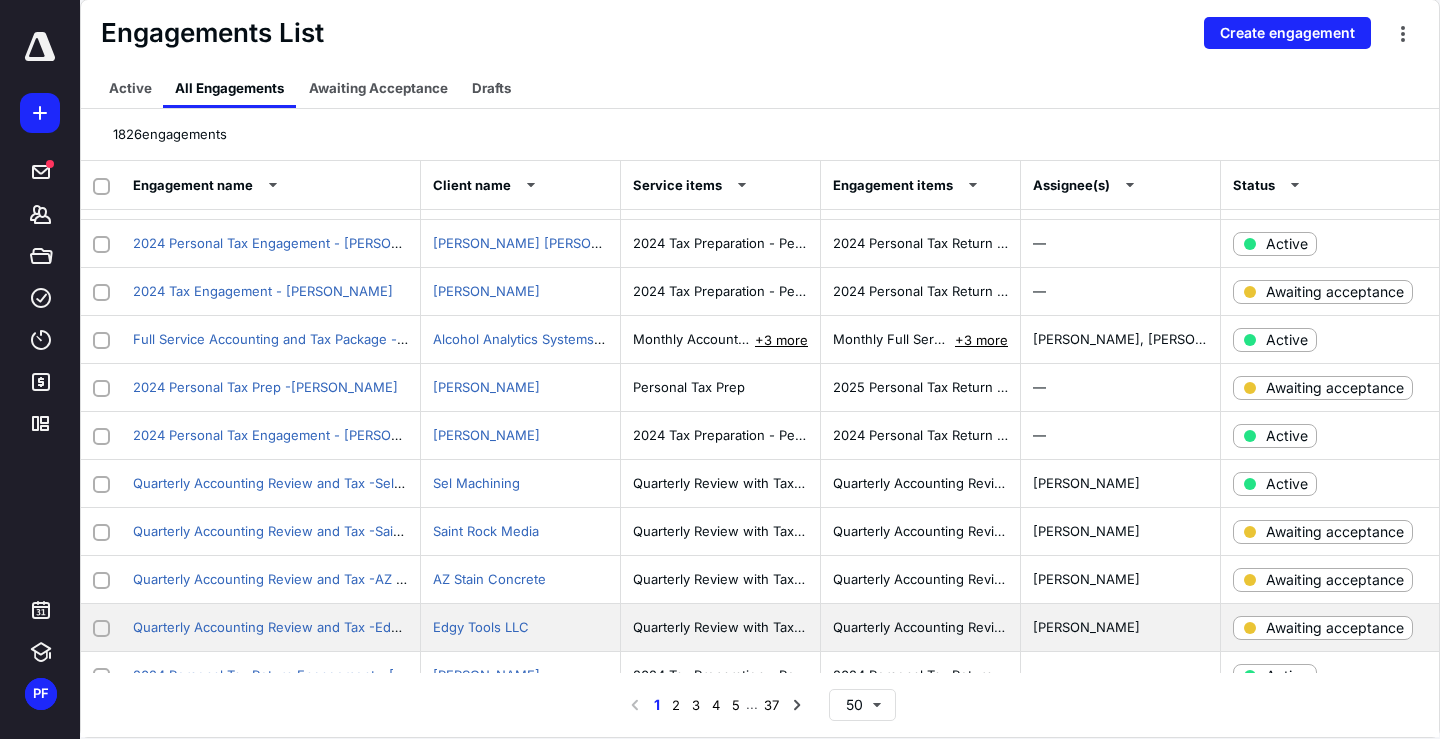 scroll, scrollTop: 288, scrollLeft: 0, axis: vertical 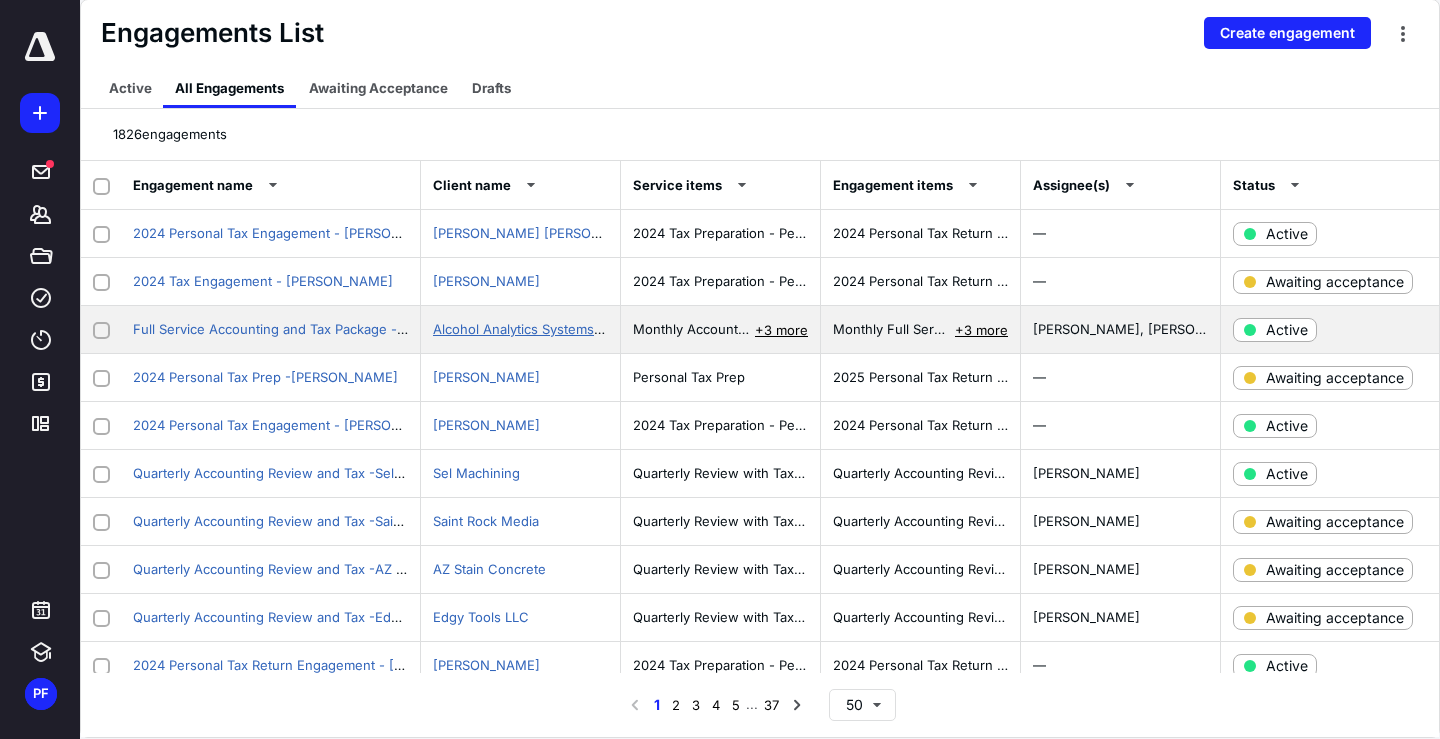 click on "Alcohol Analytics Systems LLC" at bounding box center (527, 329) 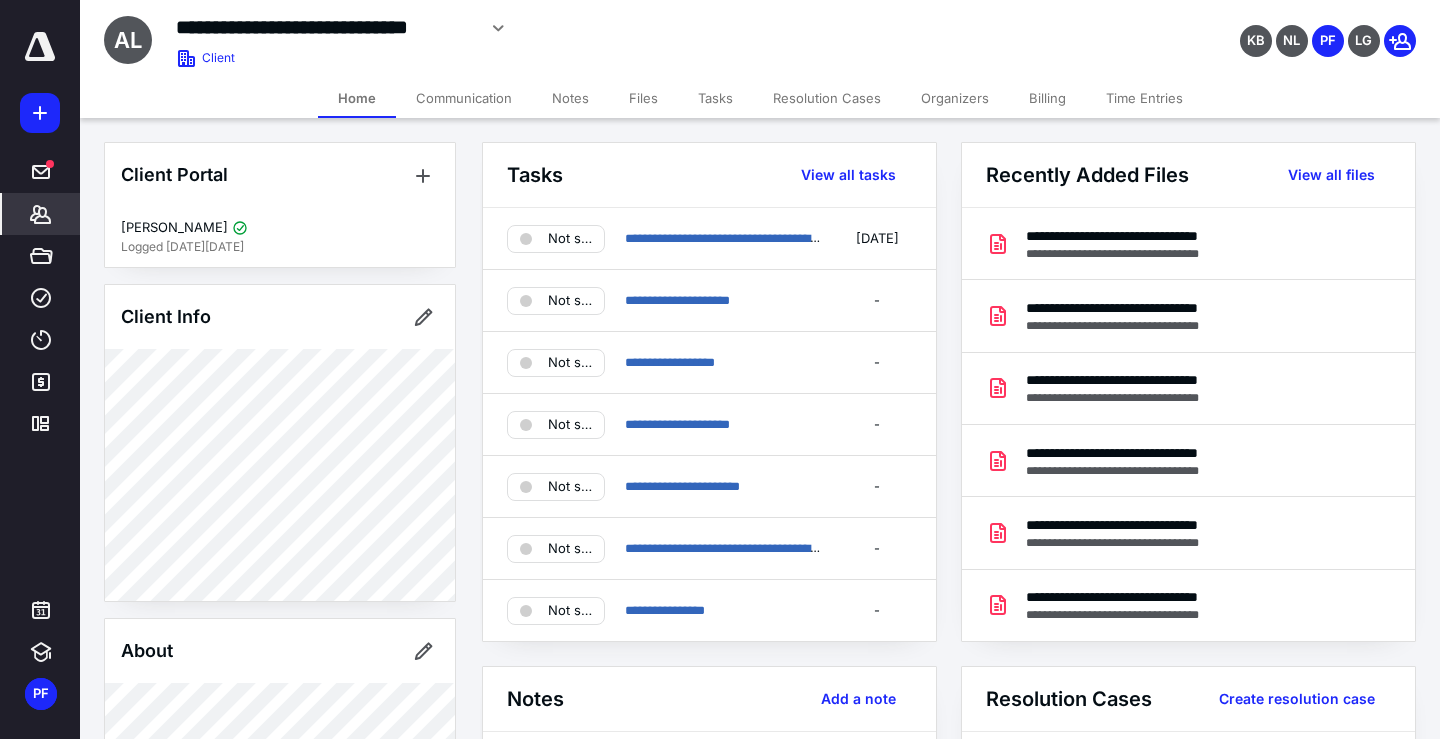 click on "Billing" at bounding box center [1047, 98] 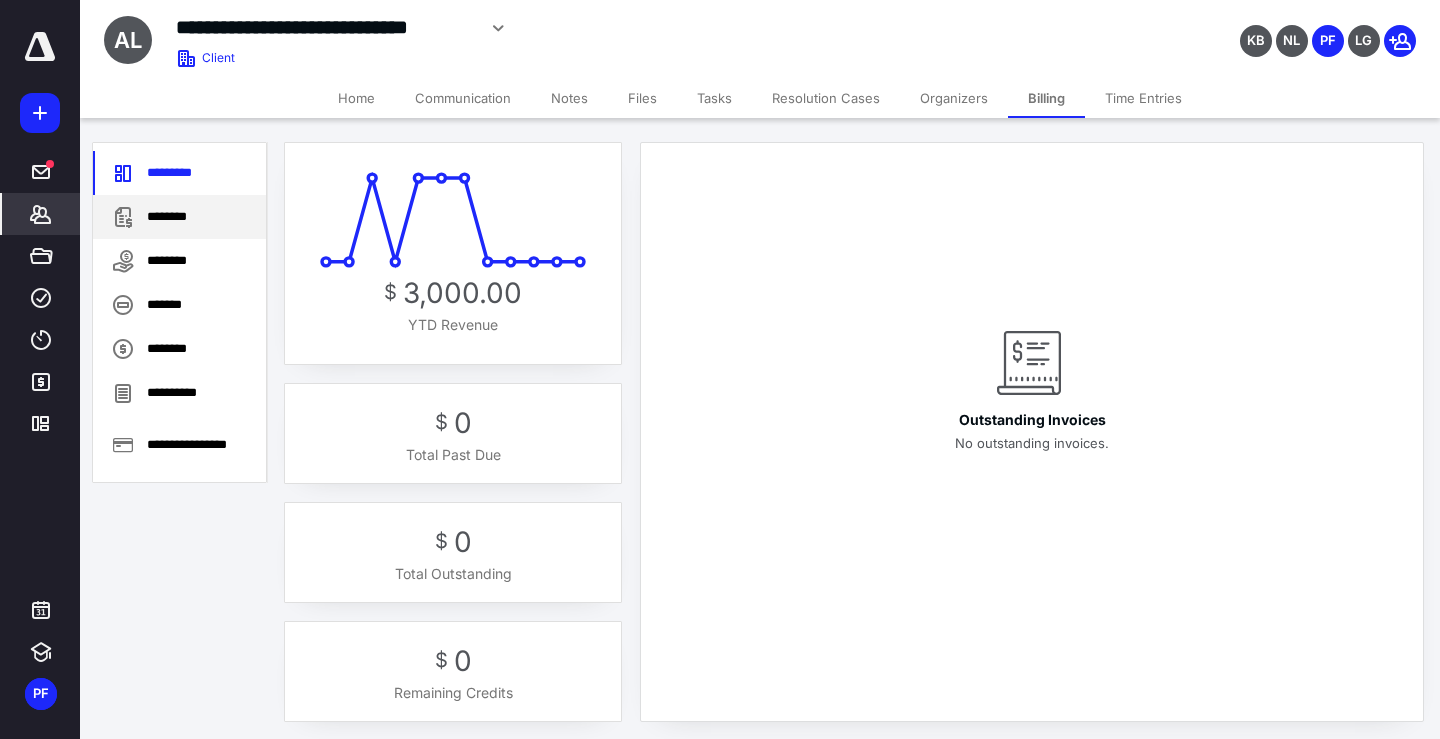 click on "********" at bounding box center (179, 217) 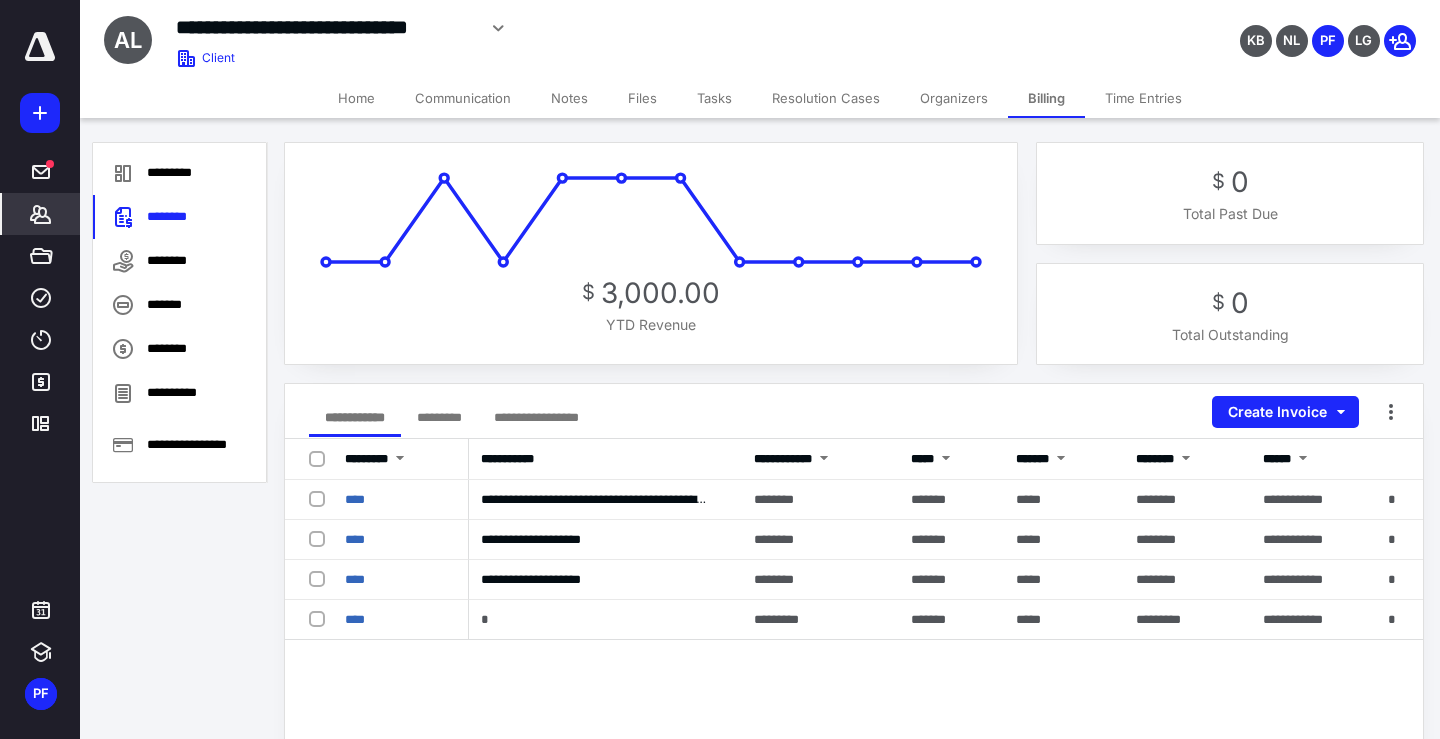 click on "*********" at bounding box center [439, 417] 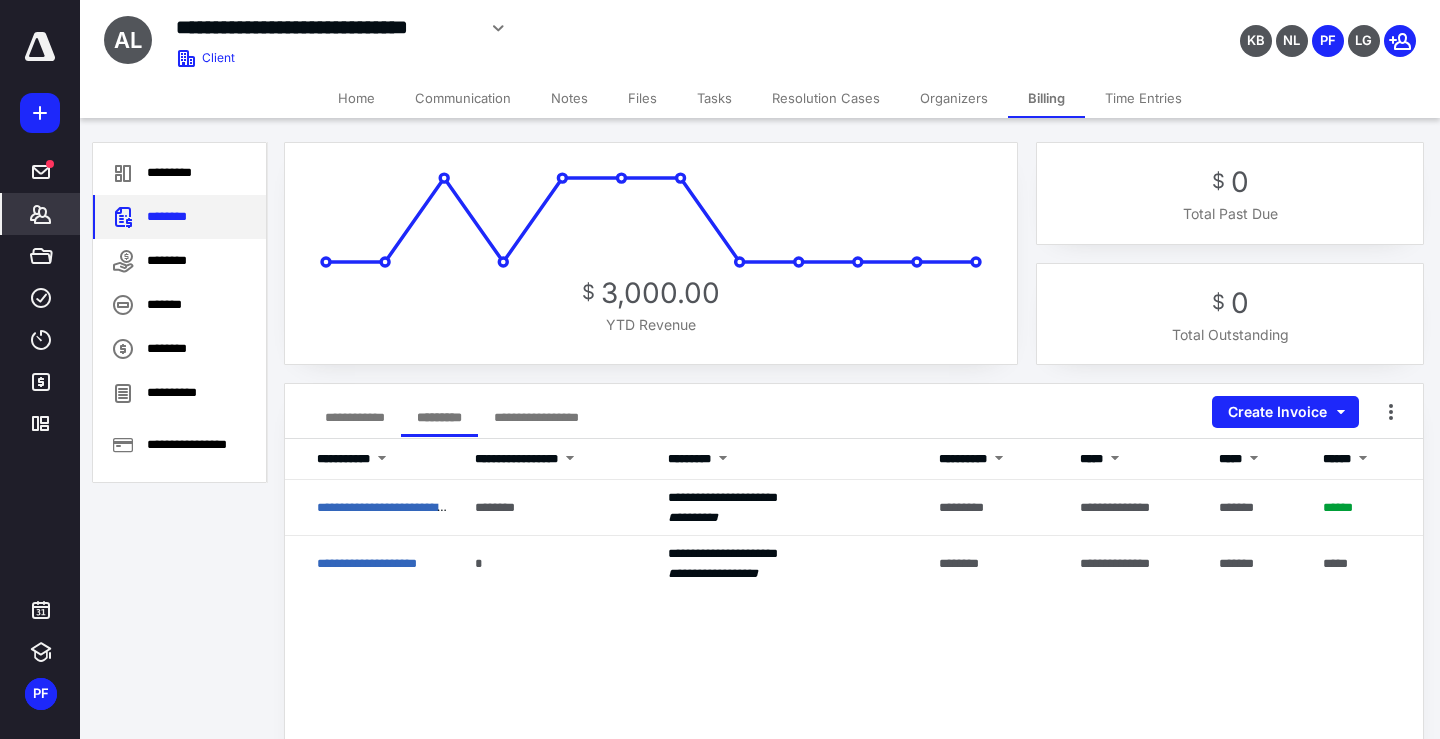 click on "********" at bounding box center [179, 217] 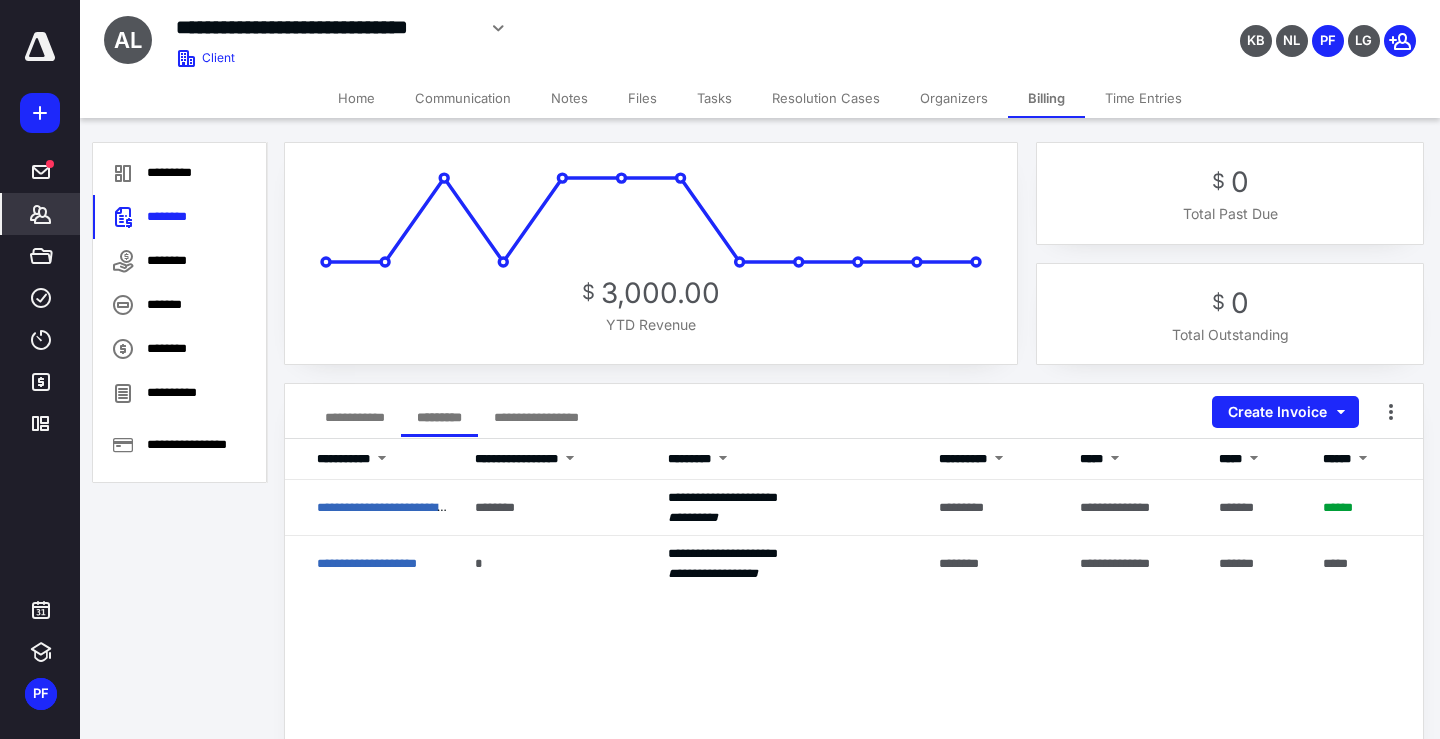 click on "**********" at bounding box center [355, 417] 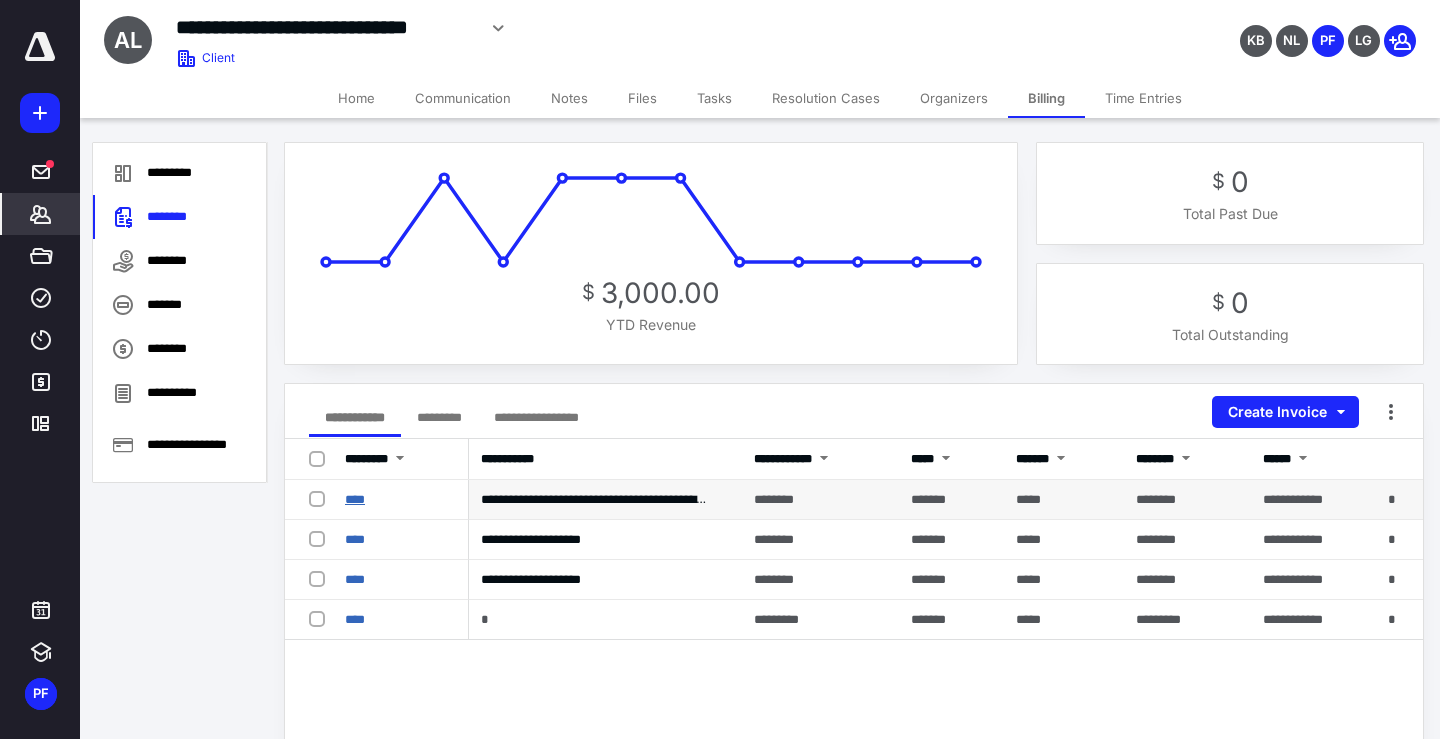 click on "****" at bounding box center [355, 499] 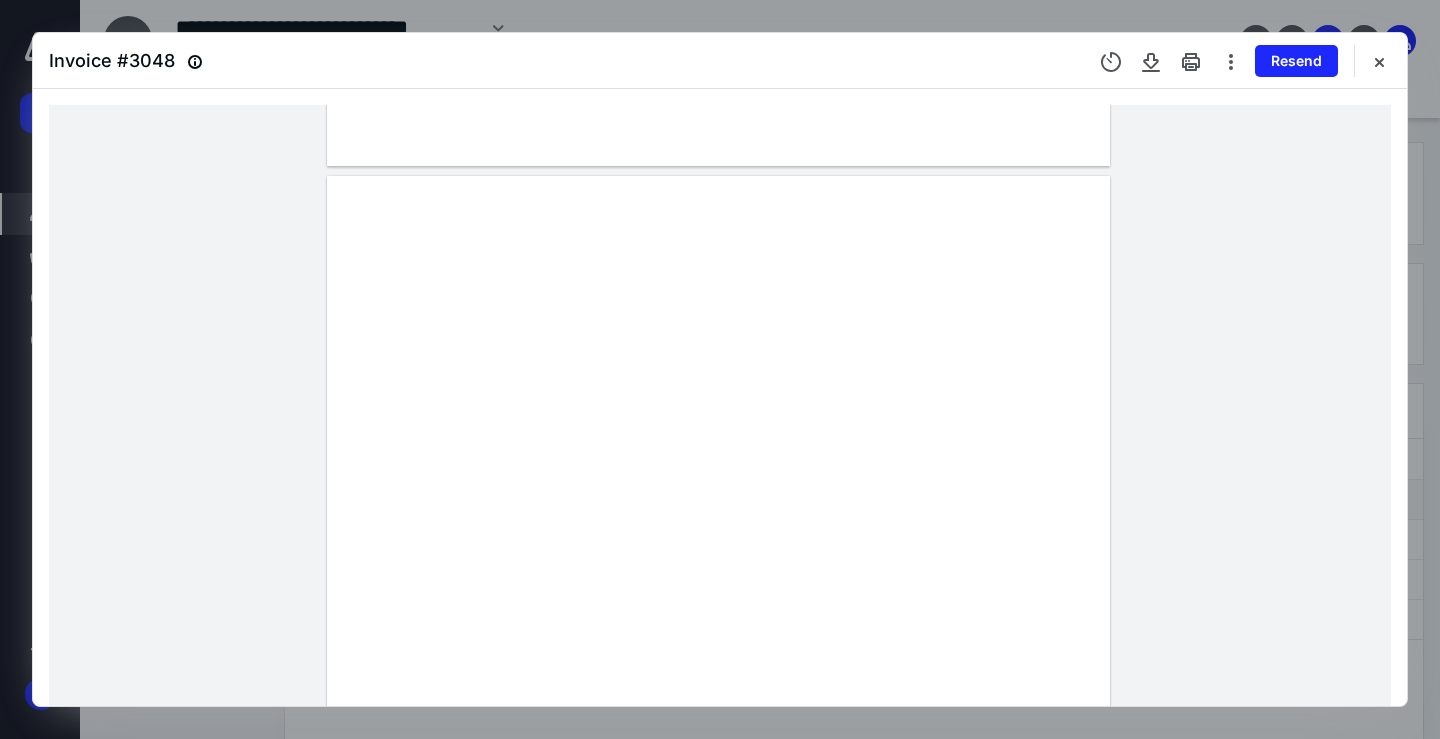 scroll, scrollTop: 6137, scrollLeft: 0, axis: vertical 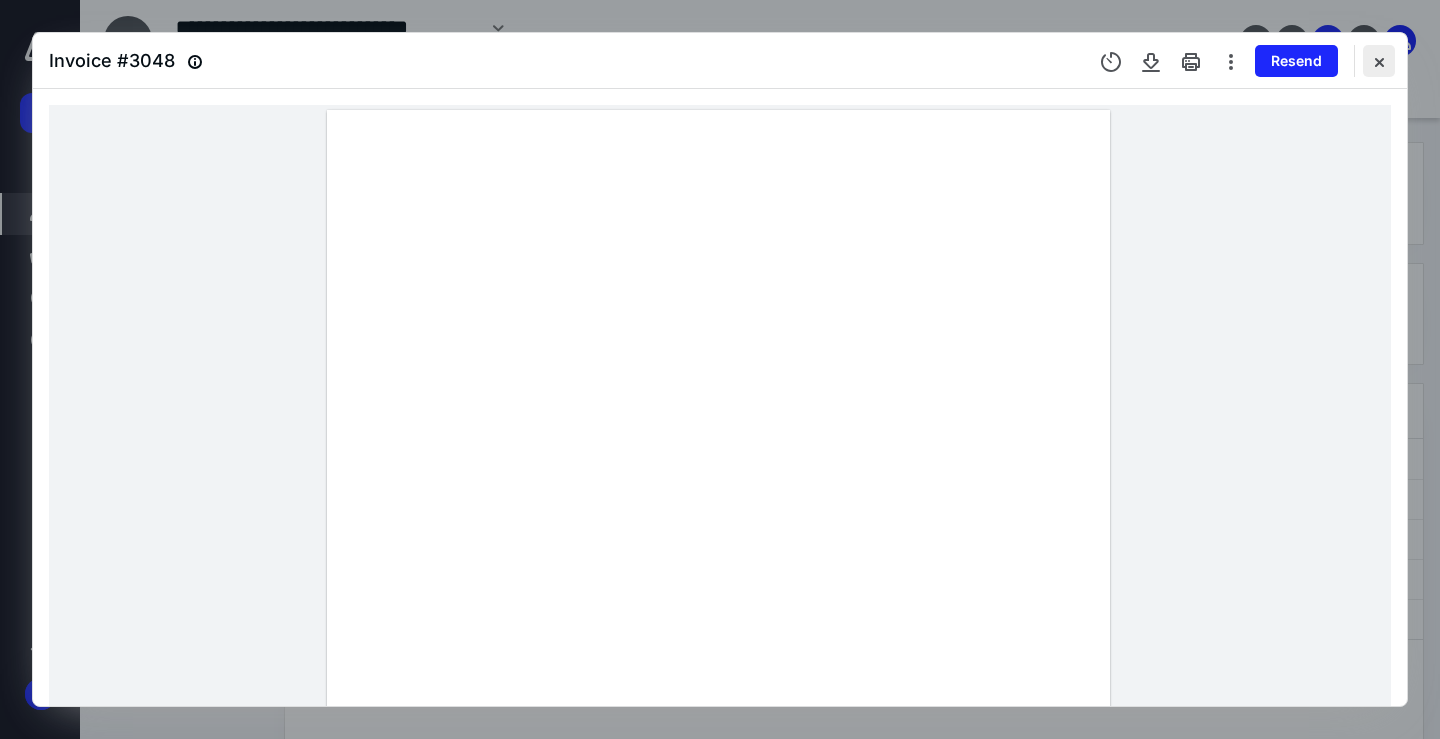 click at bounding box center [1379, 61] 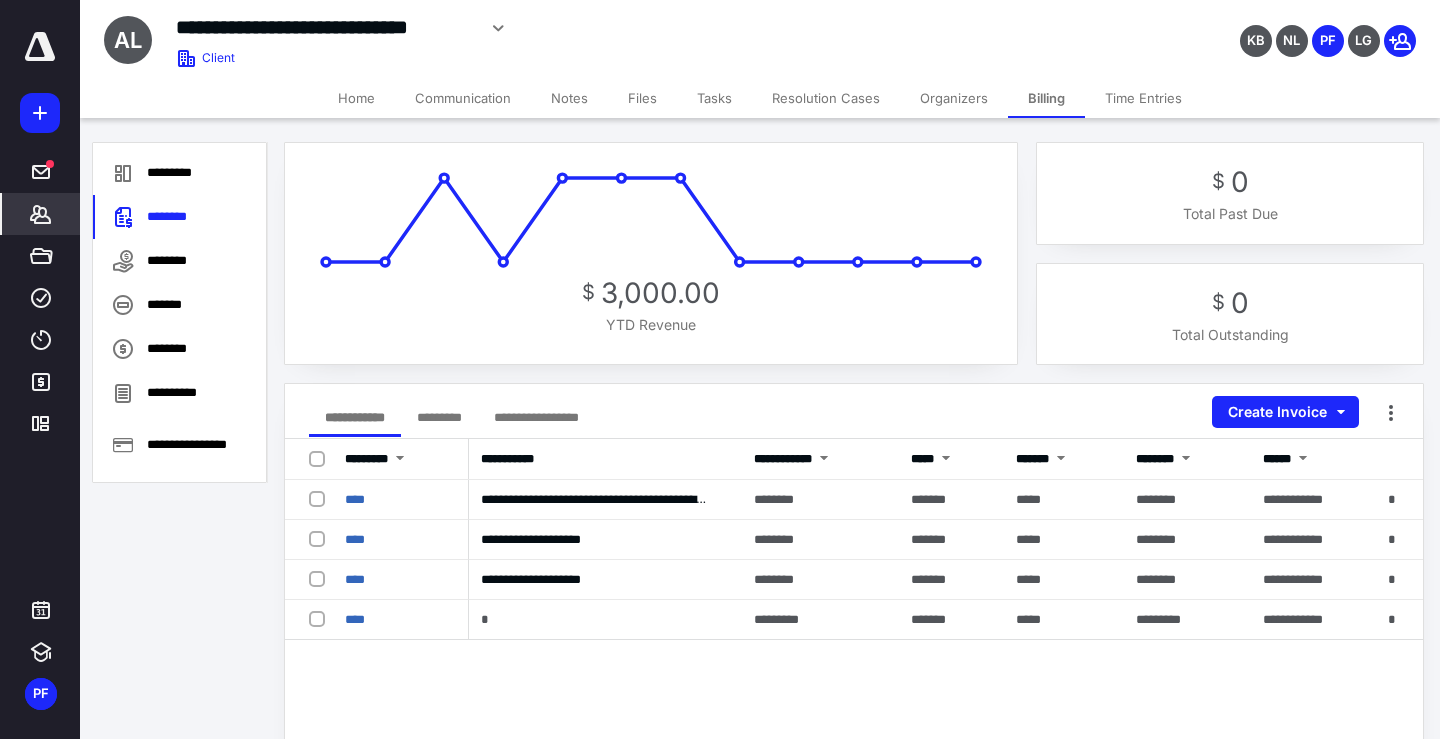 click on "*********" at bounding box center (439, 417) 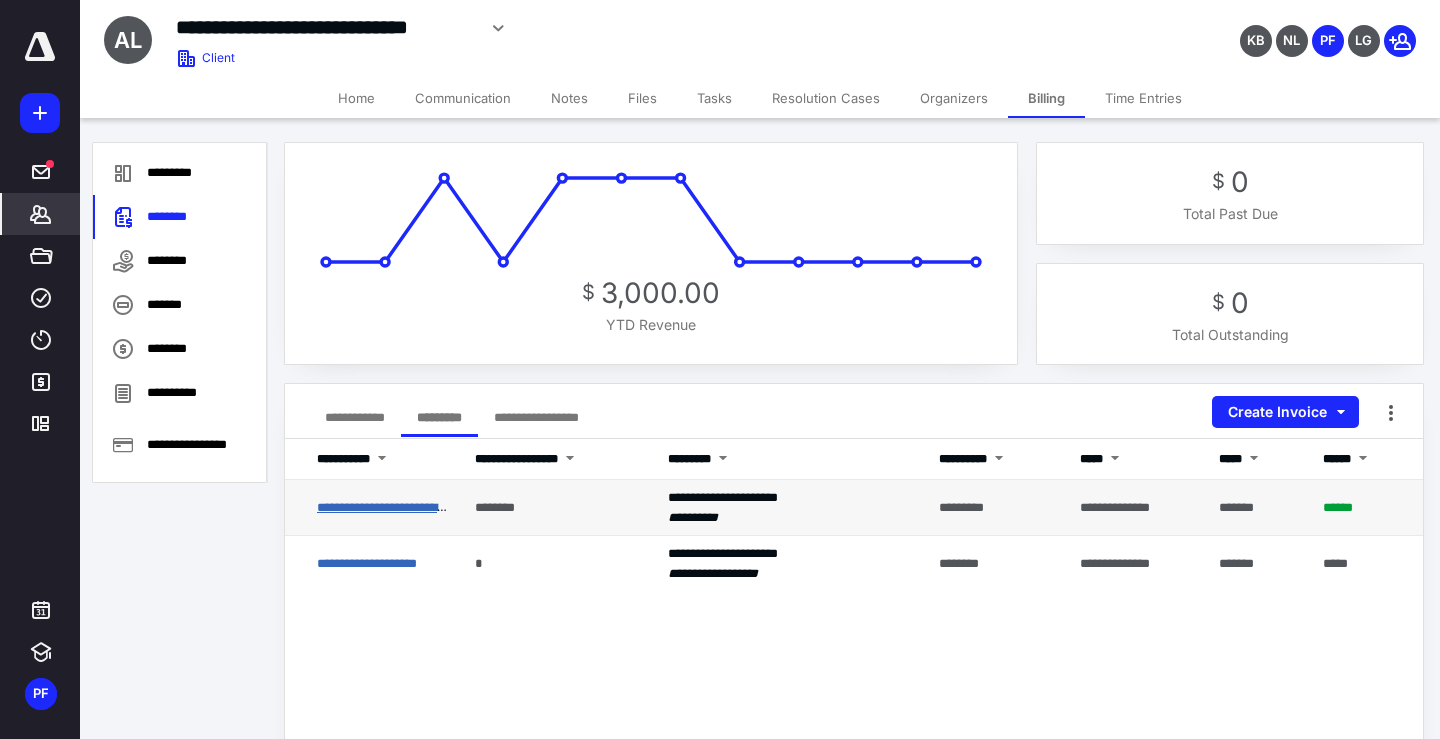 click on "**********" at bounding box center (534, 507) 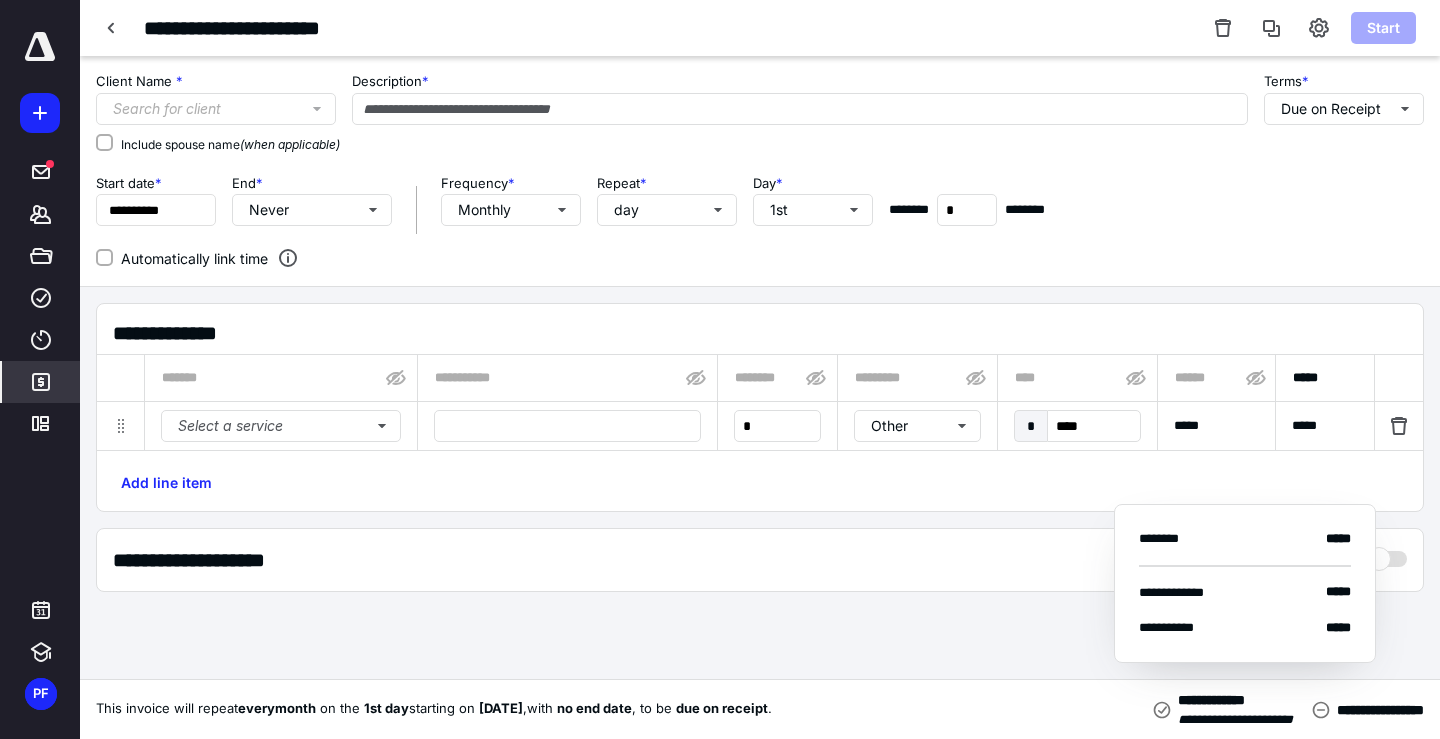 type on "**********" 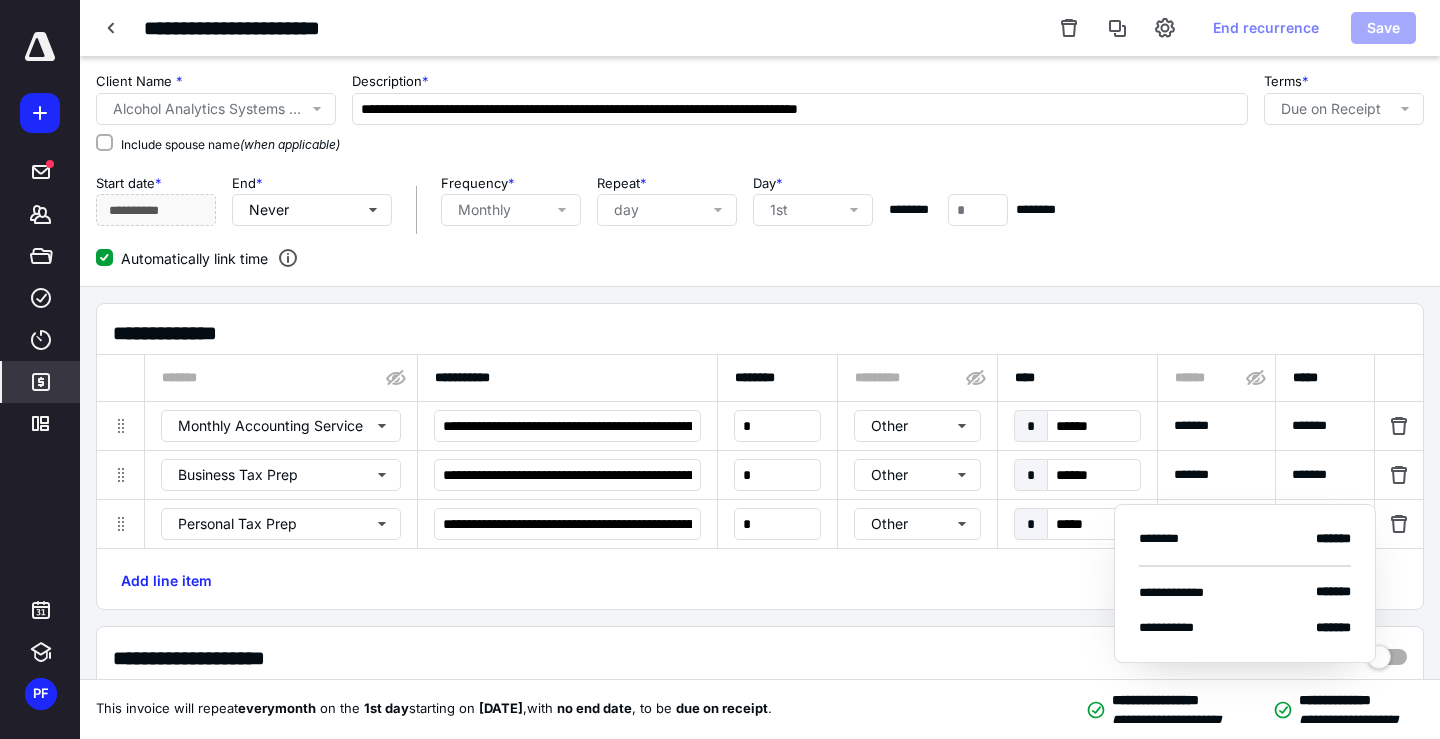type on "**********" 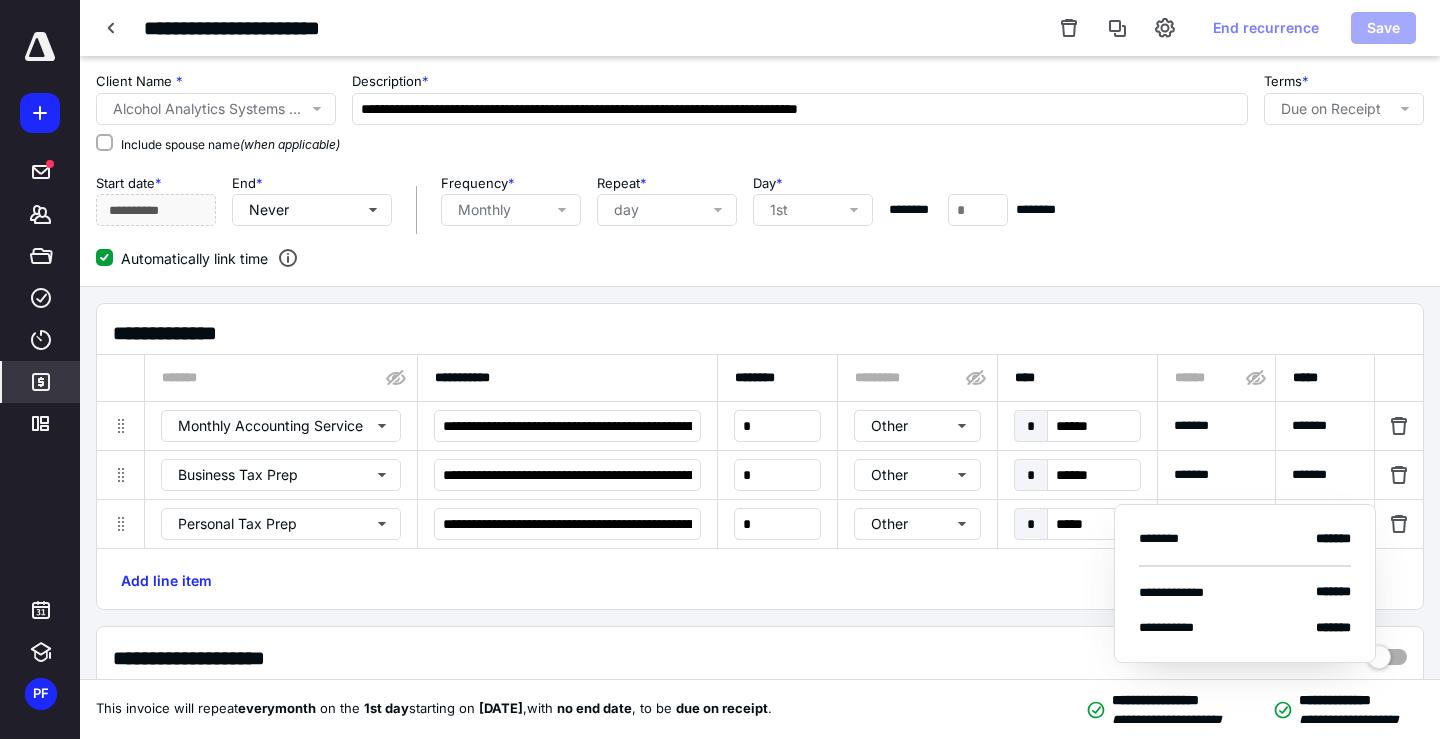 type on "**********" 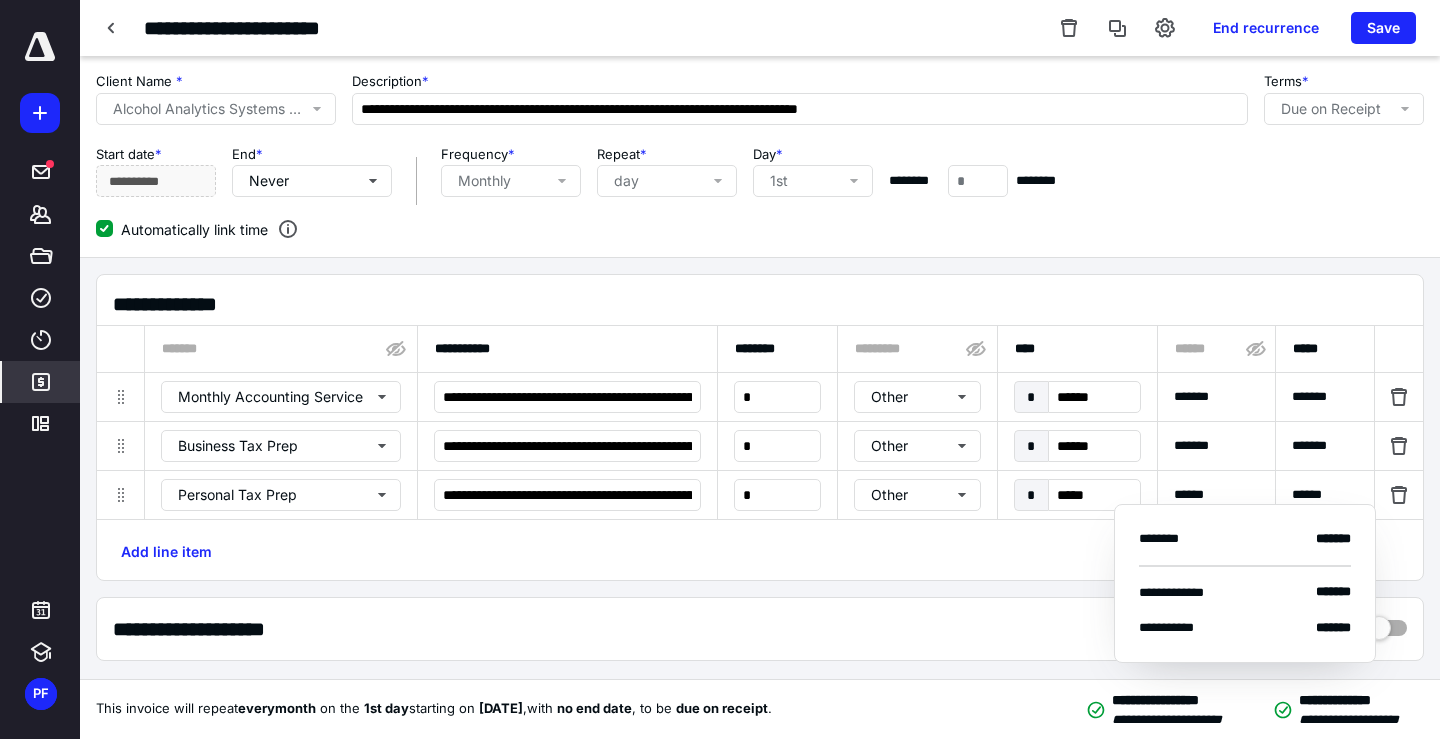 type on "**********" 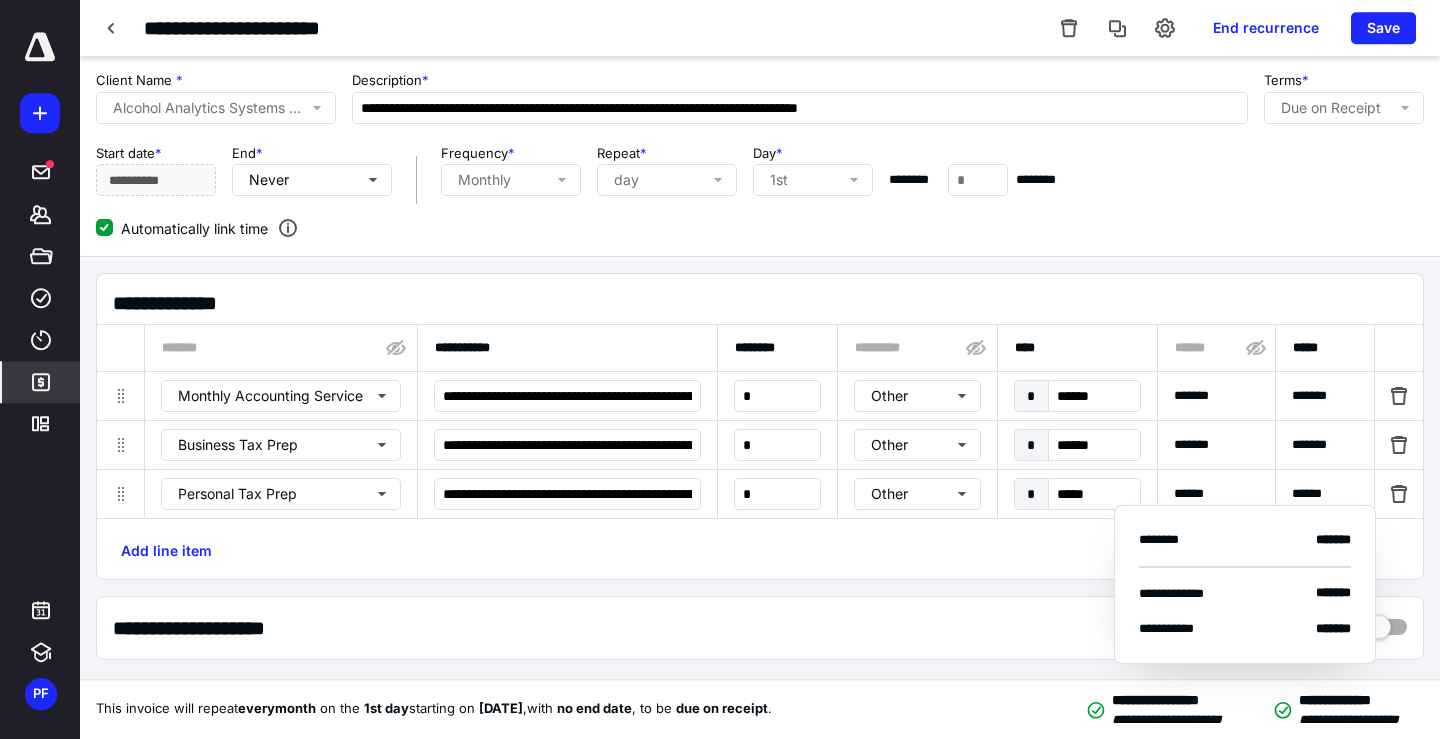 scroll, scrollTop: 0, scrollLeft: 0, axis: both 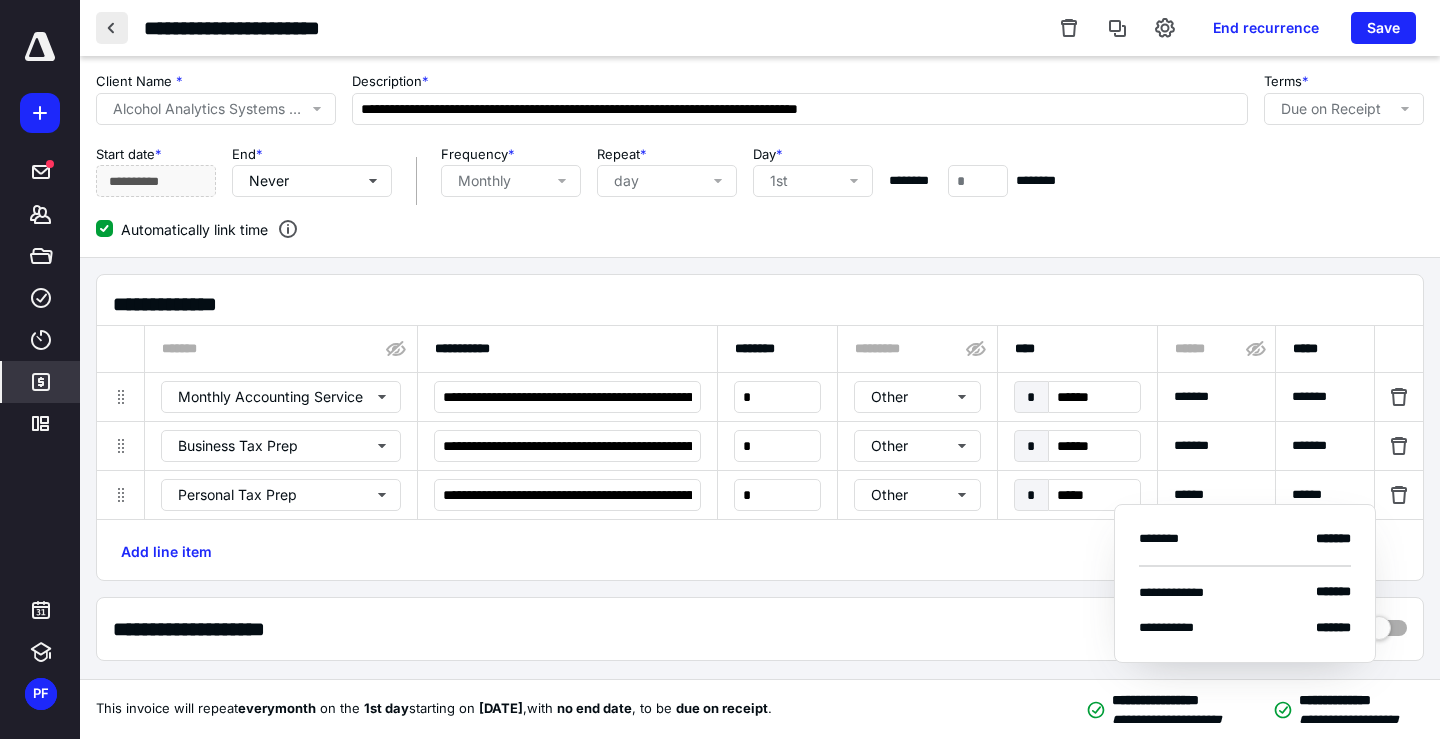 click at bounding box center (112, 28) 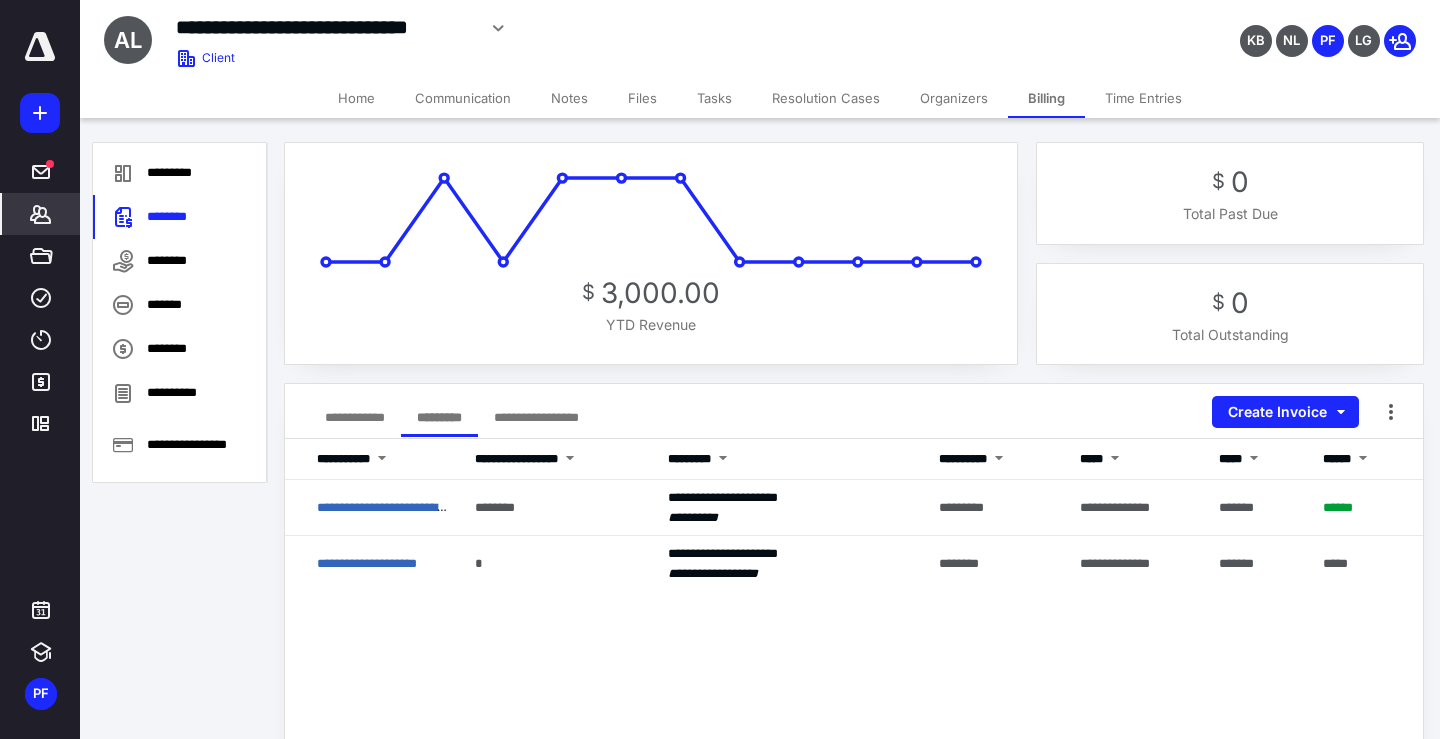 click on "Notes" at bounding box center (569, 98) 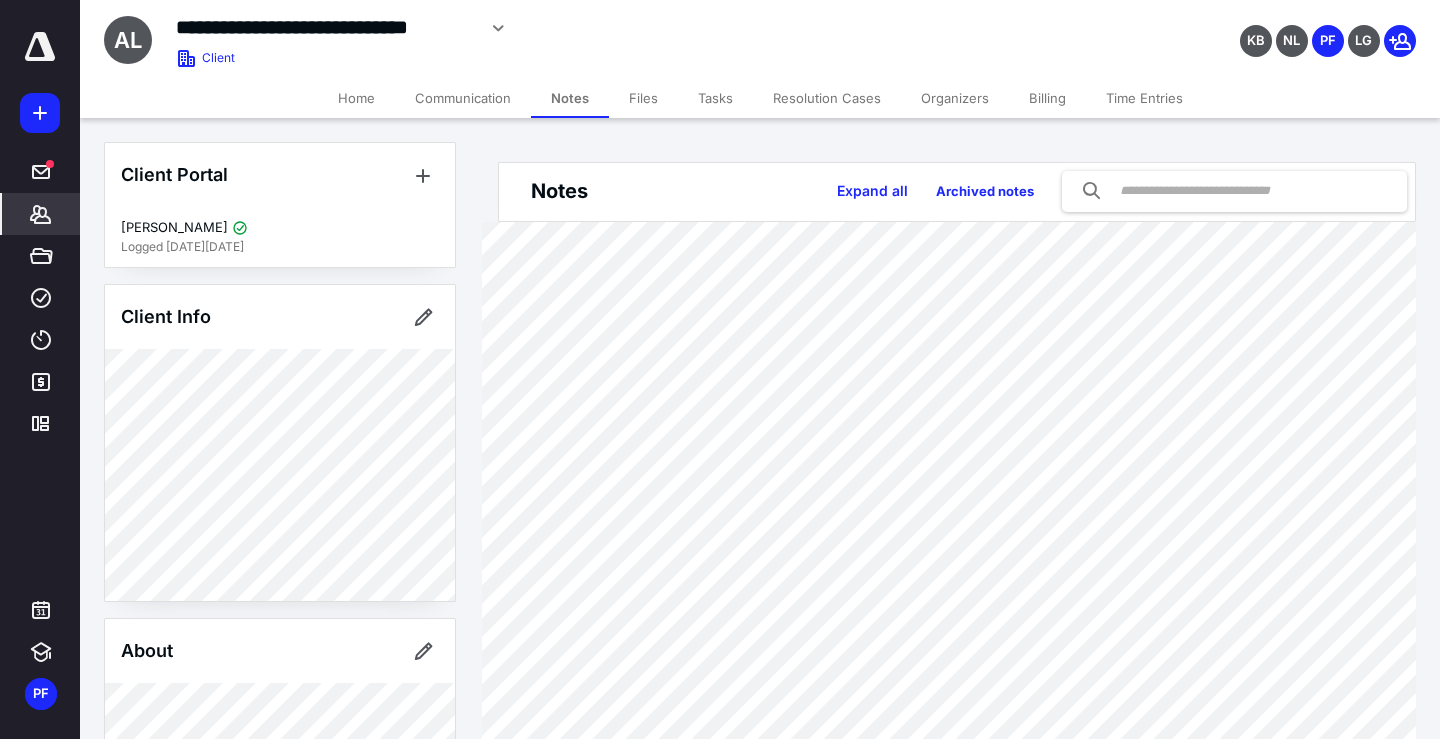 click on "Billing" at bounding box center (1047, 98) 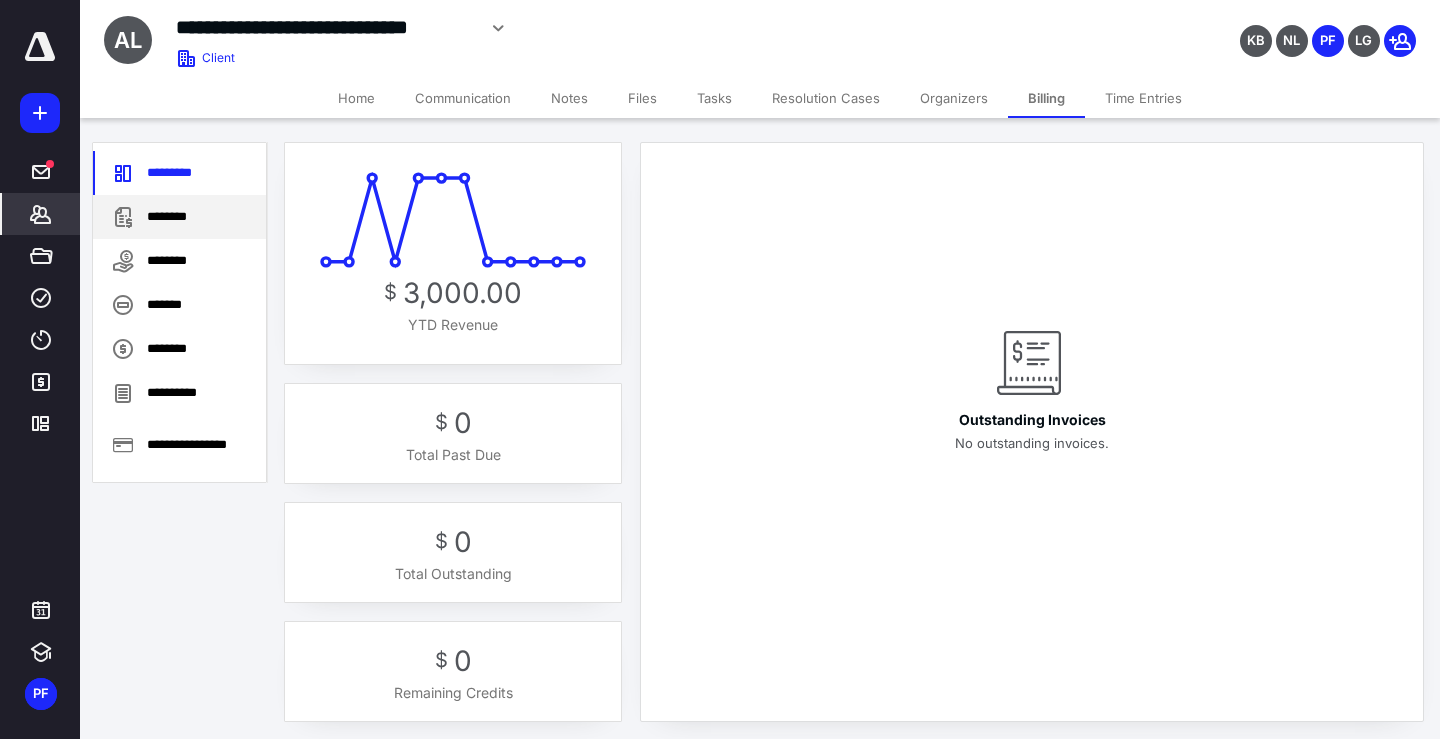 click on "********" at bounding box center [179, 217] 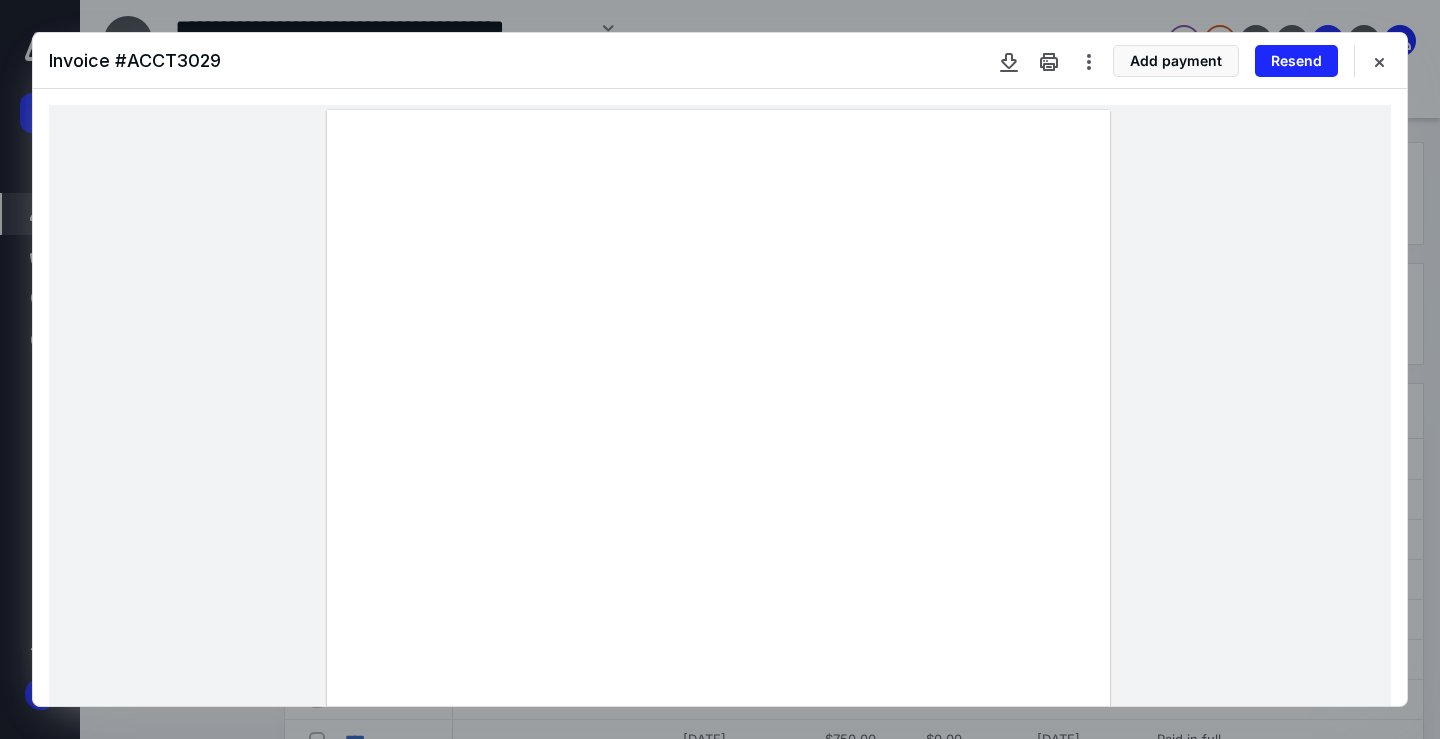 scroll, scrollTop: 0, scrollLeft: 0, axis: both 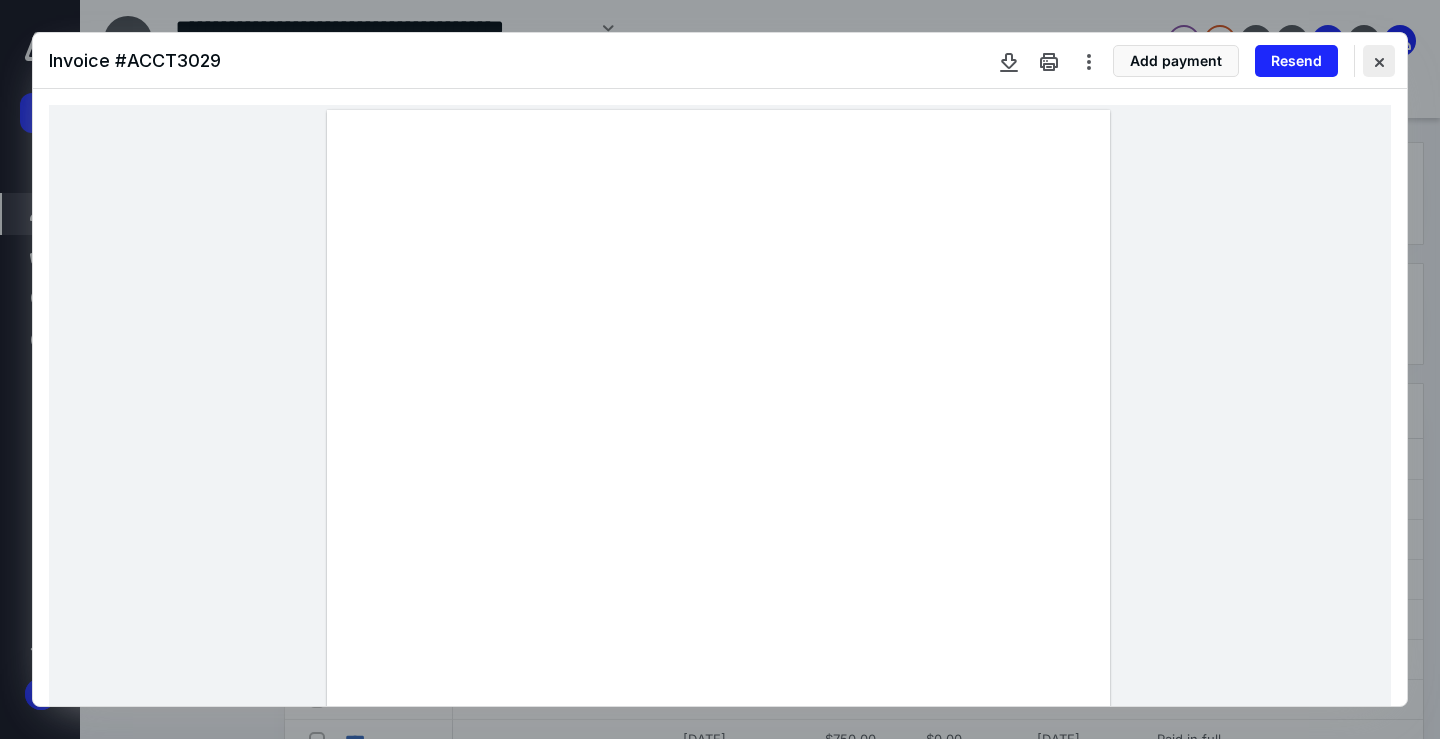click at bounding box center [1379, 61] 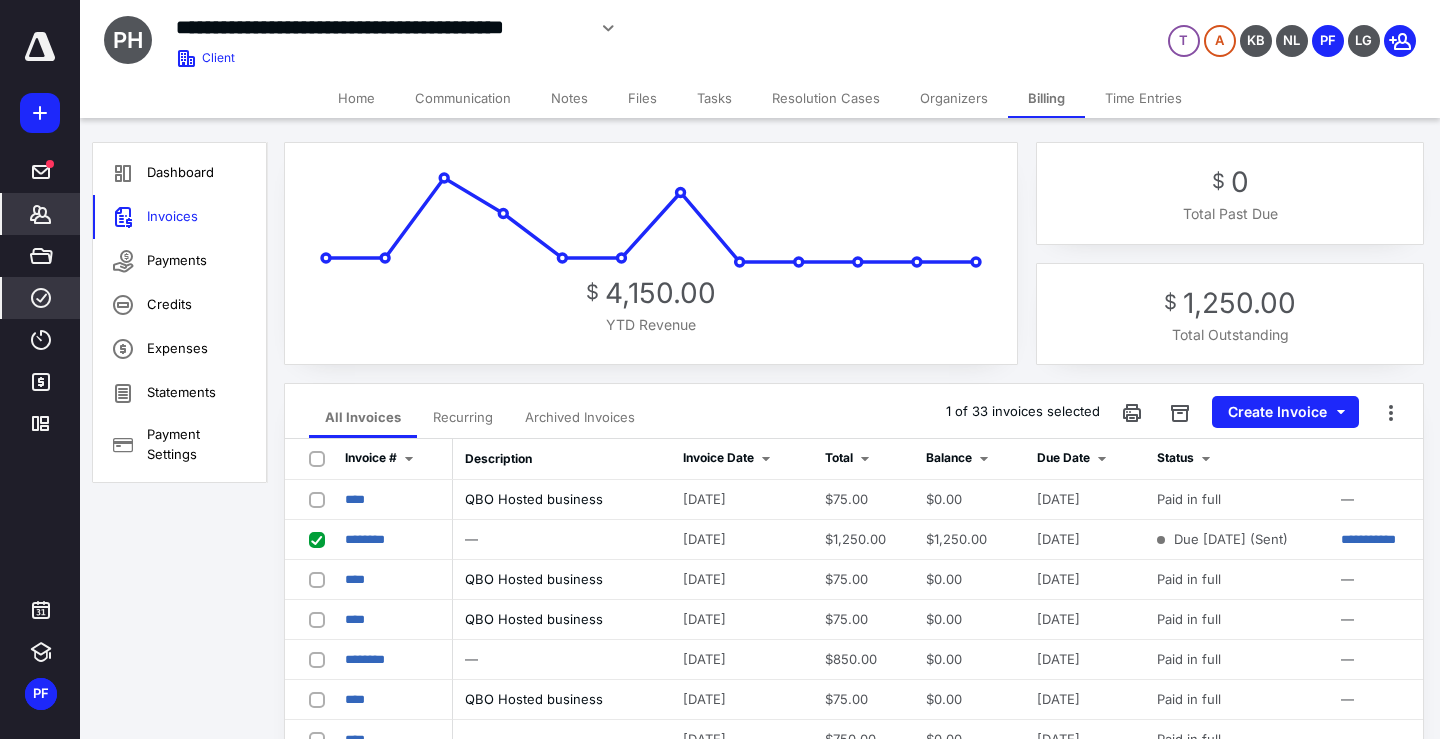 click 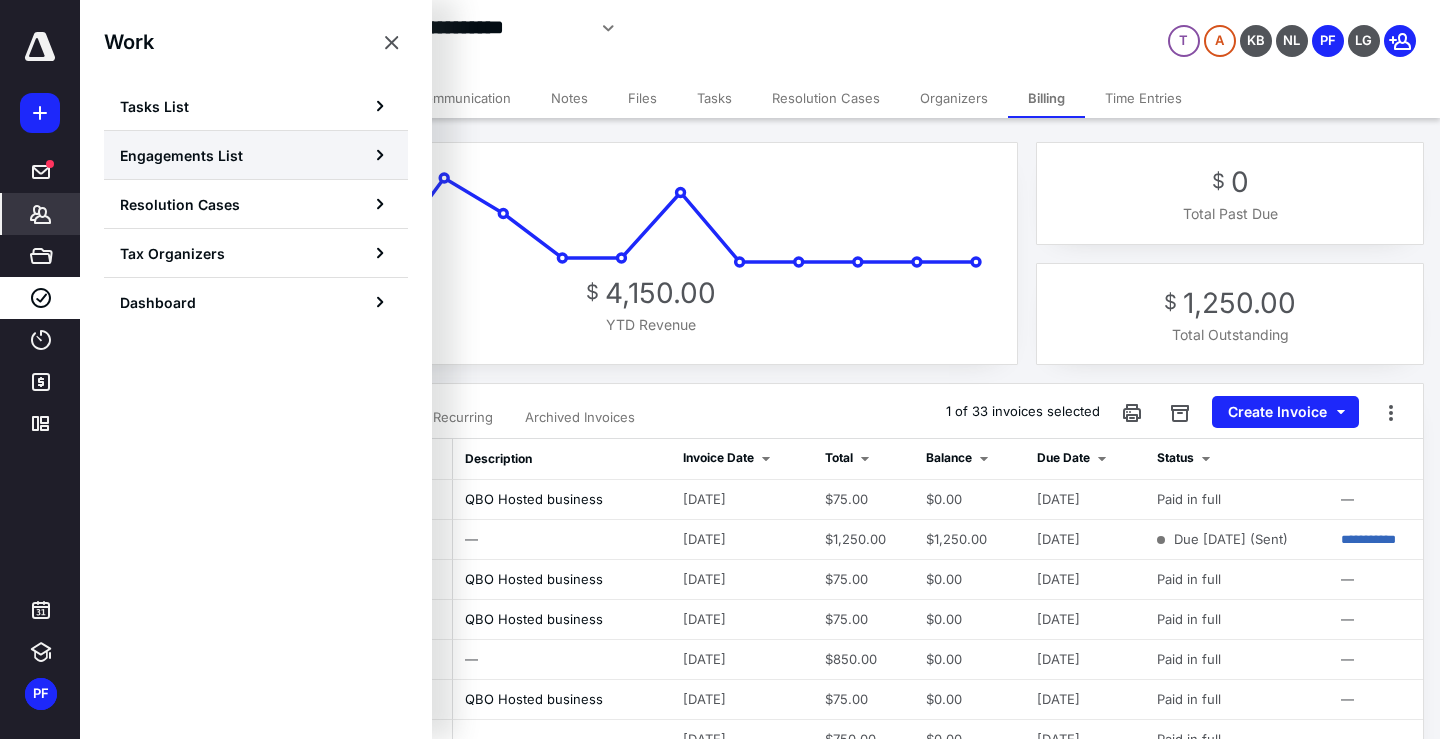 click on "Engagements List" at bounding box center [181, 155] 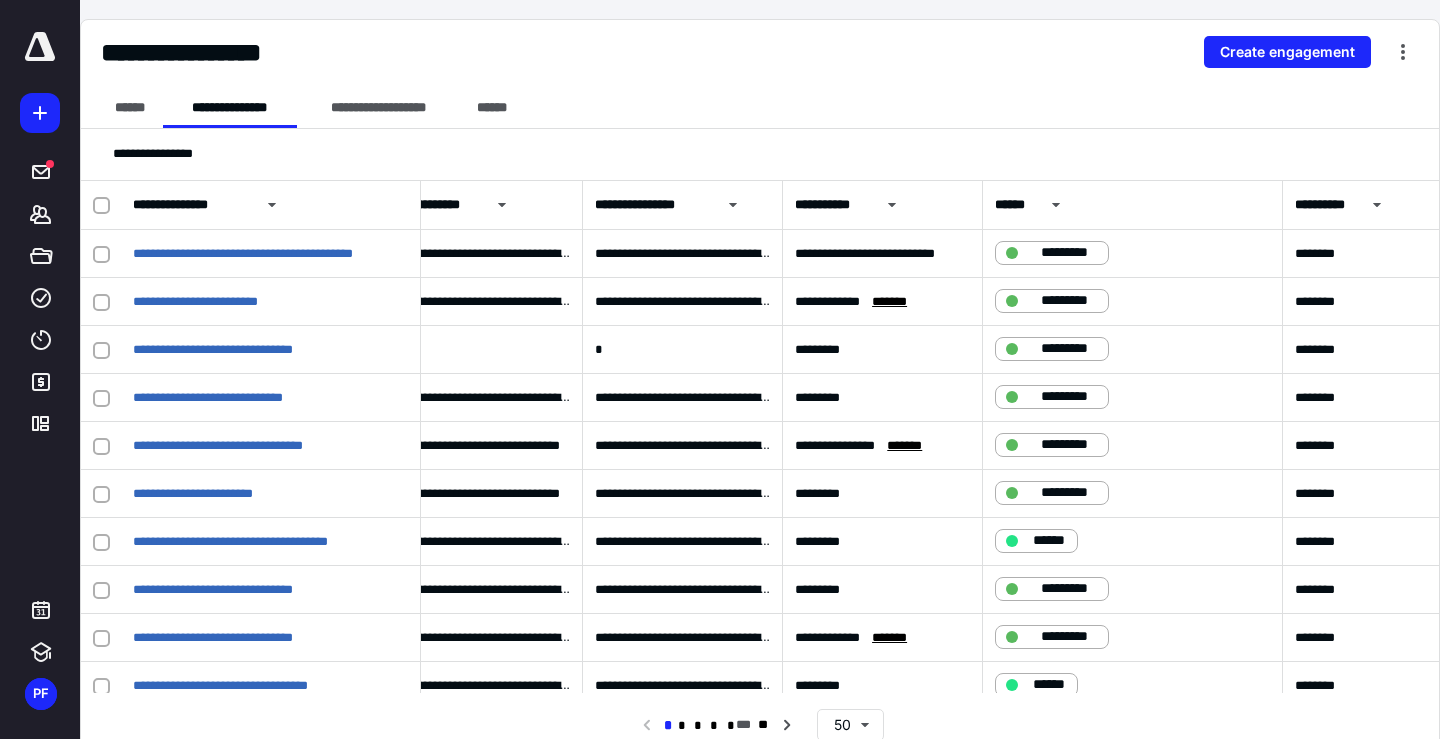 scroll, scrollTop: 0, scrollLeft: 0, axis: both 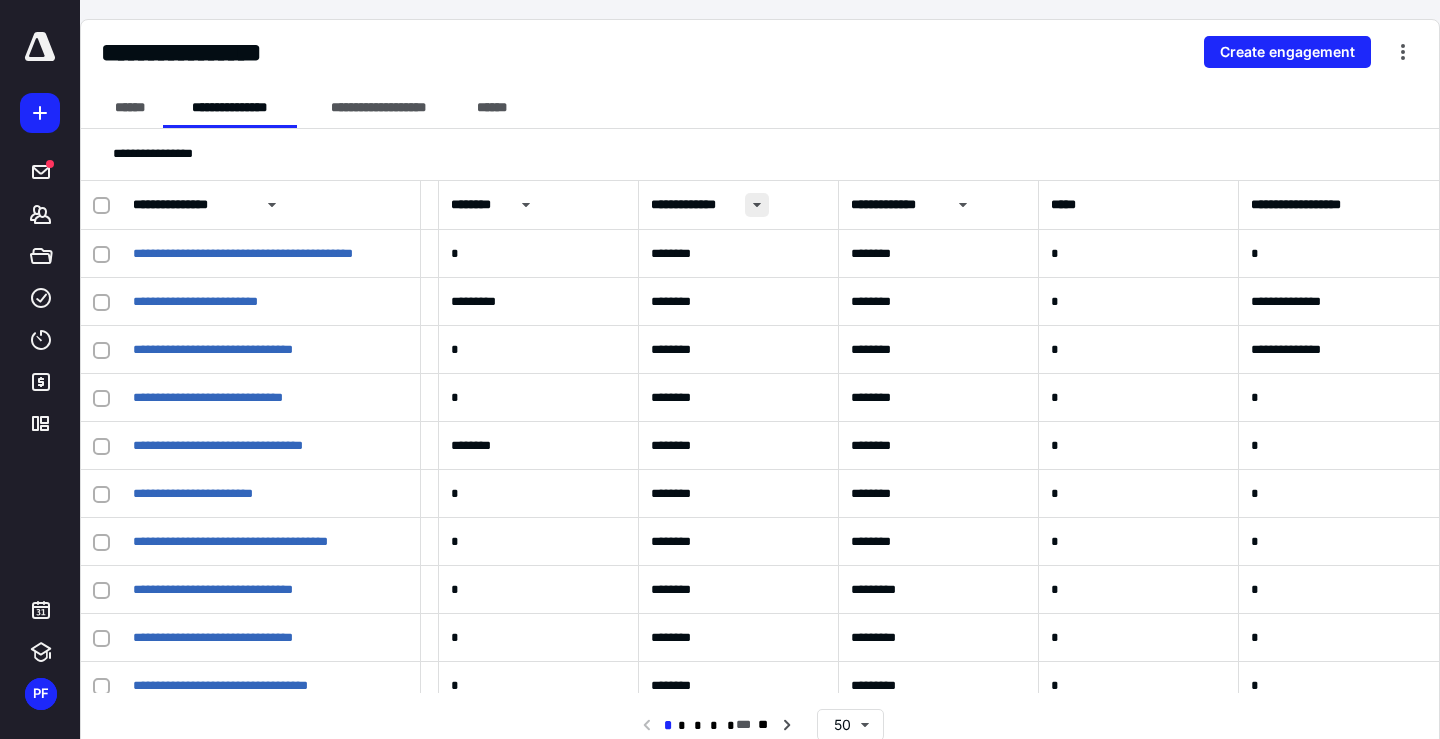 click at bounding box center (757, 205) 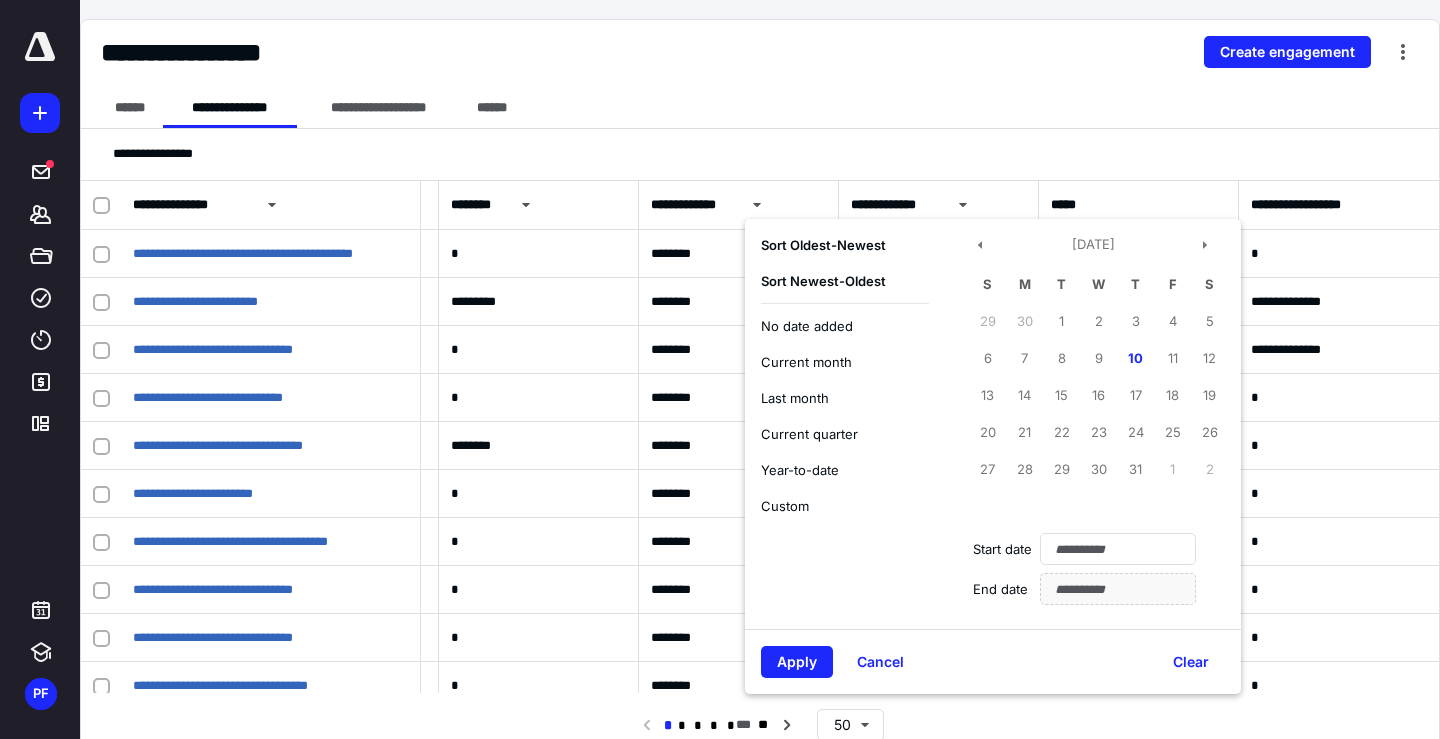 click on "Sort   Newest  -  Oldest" at bounding box center (823, 281) 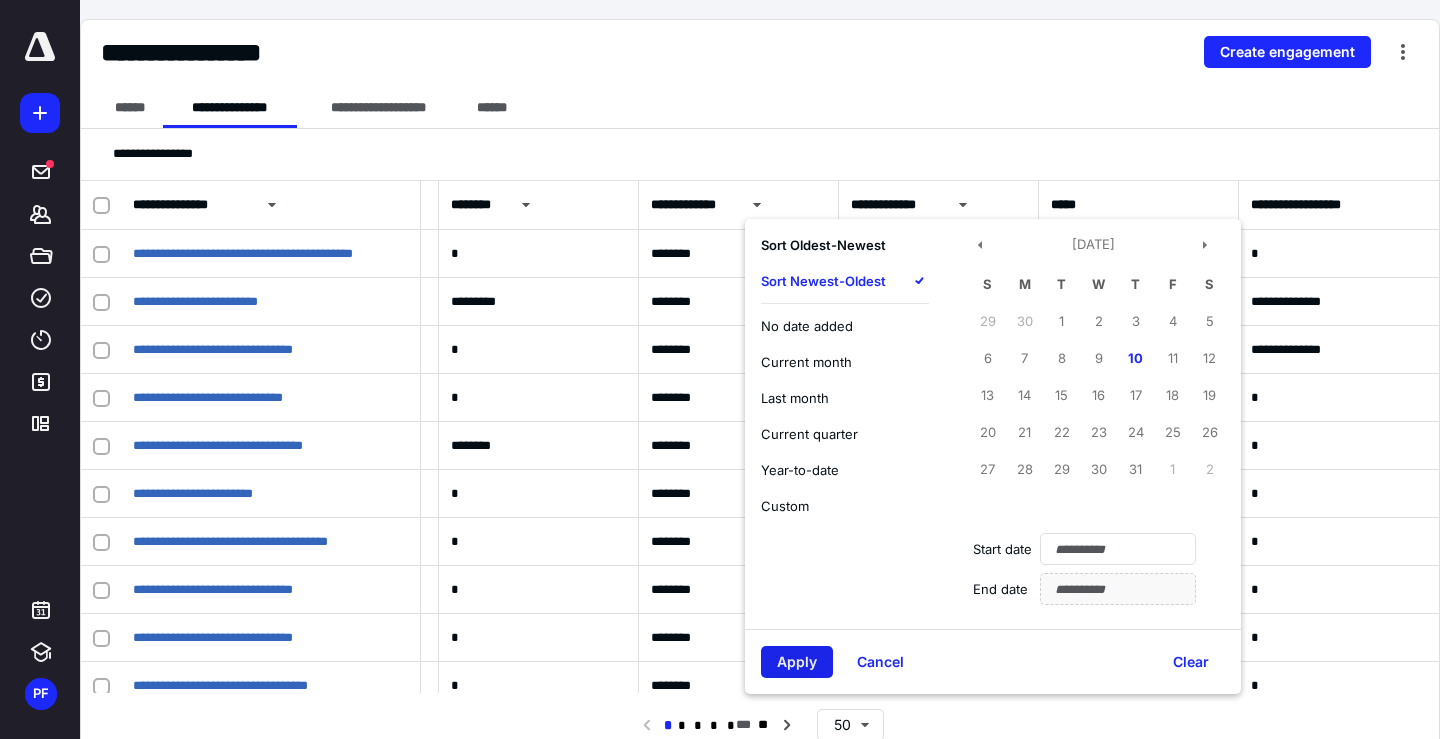 click on "Apply" at bounding box center [797, 662] 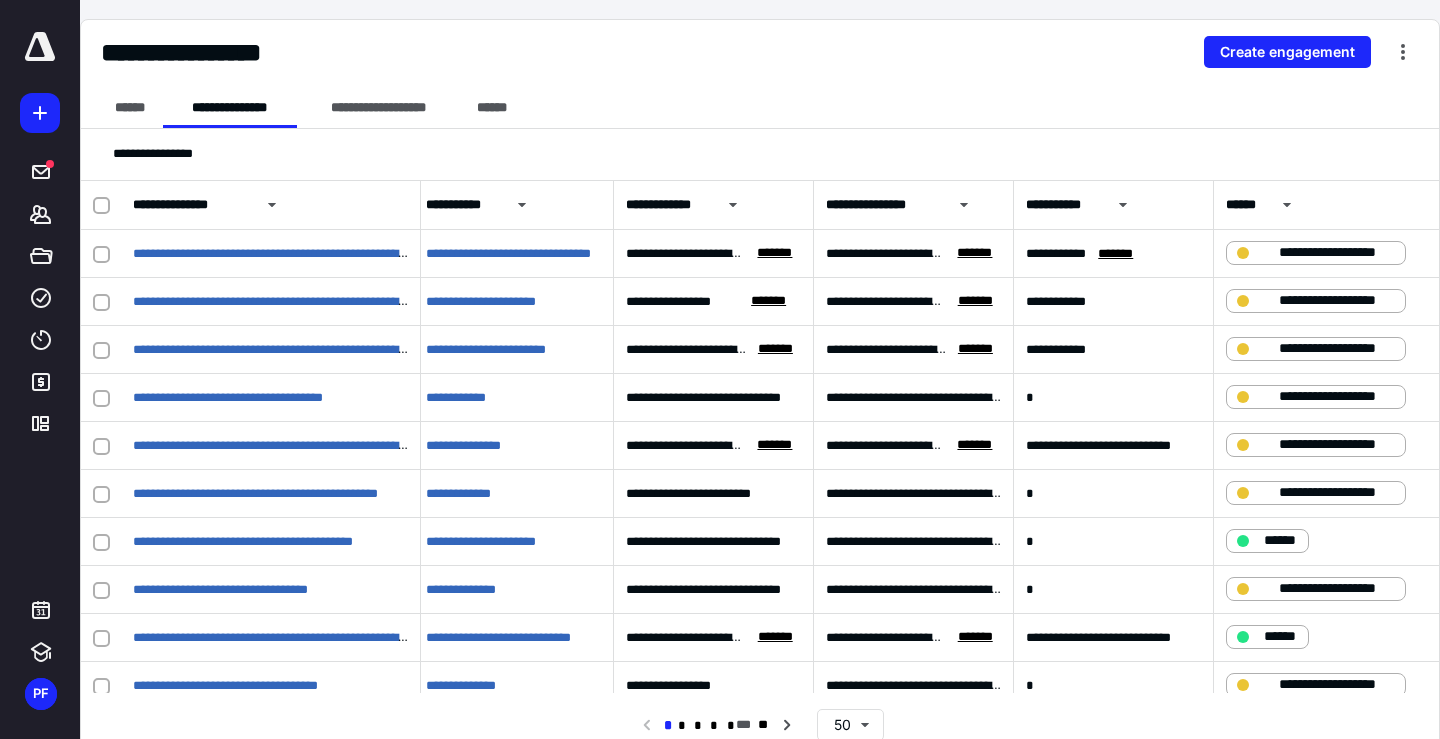 scroll, scrollTop: 0, scrollLeft: 0, axis: both 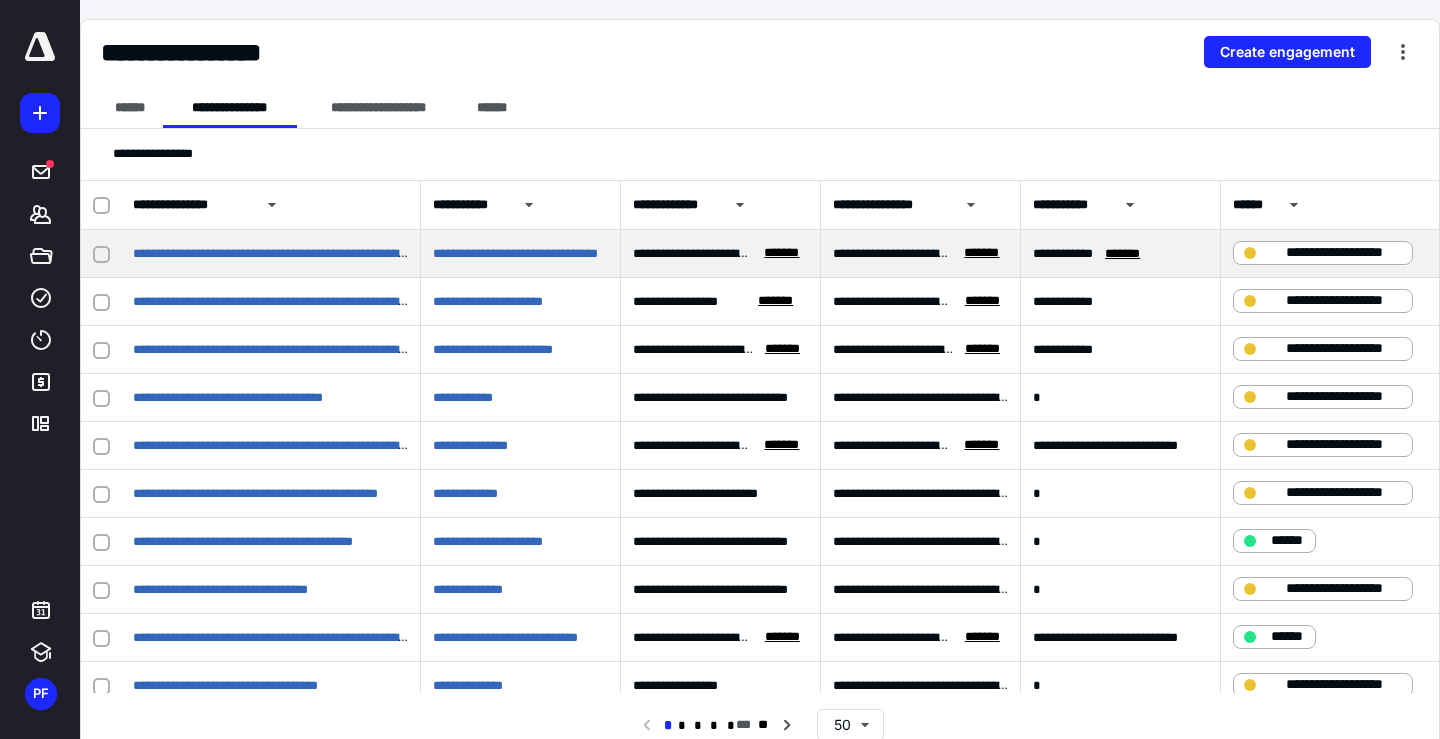 click on "*******" at bounding box center [1123, 254] 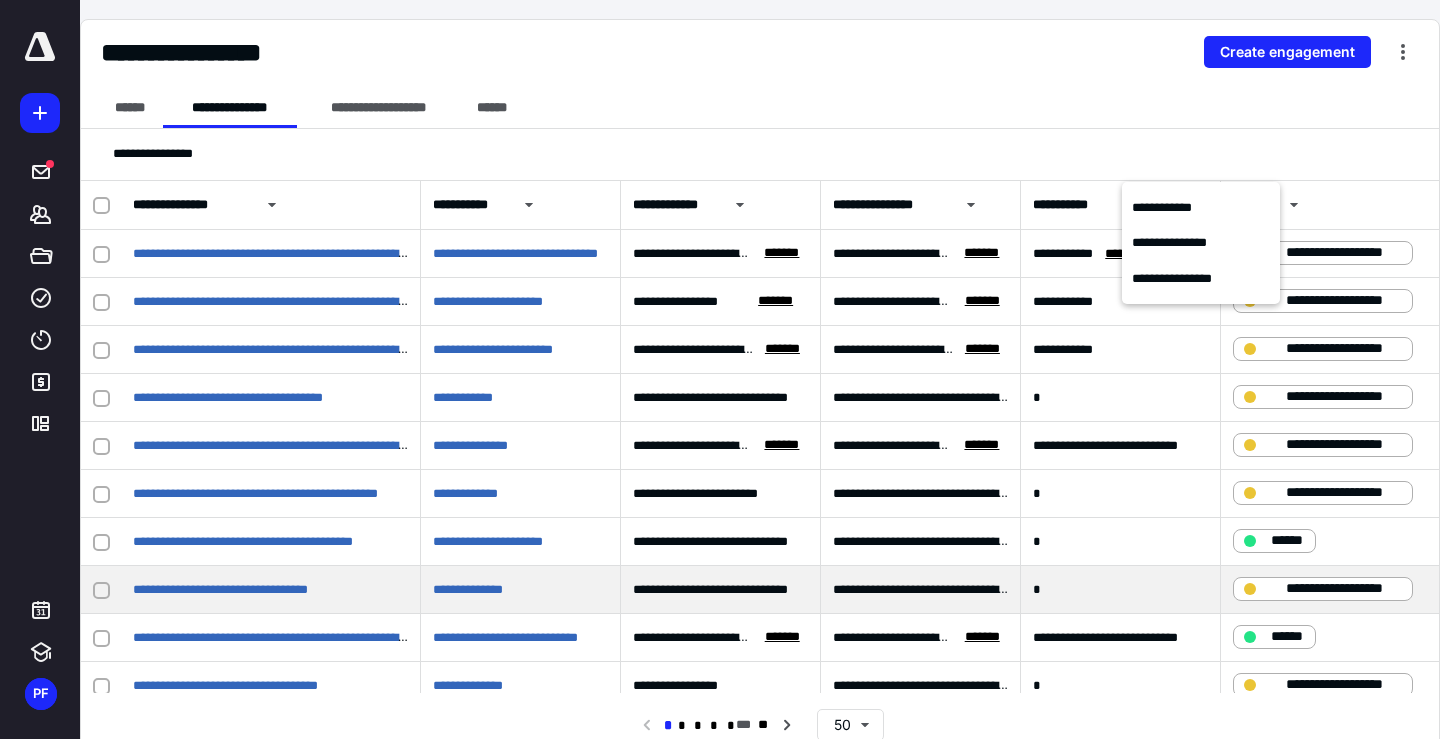 scroll, scrollTop: 96, scrollLeft: 0, axis: vertical 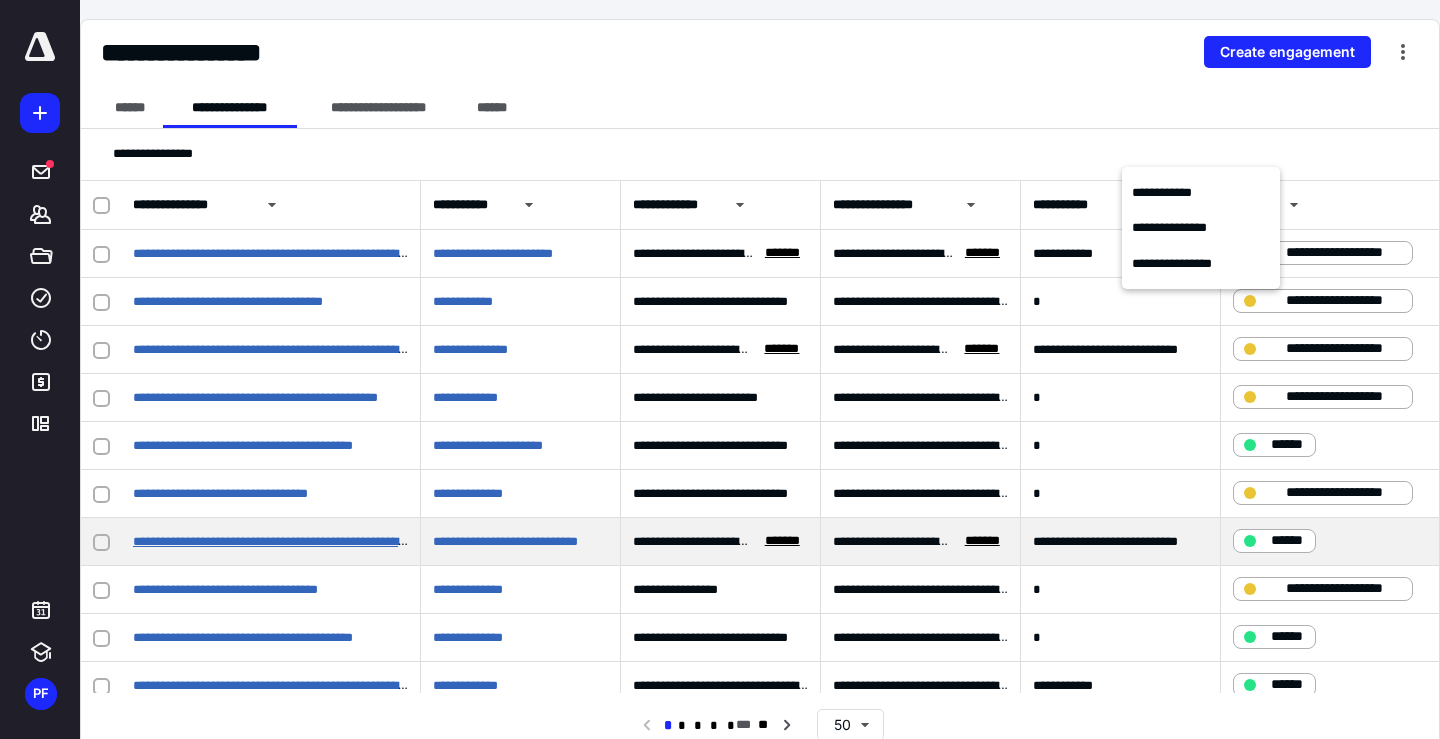 click on "**********" at bounding box center [350, 541] 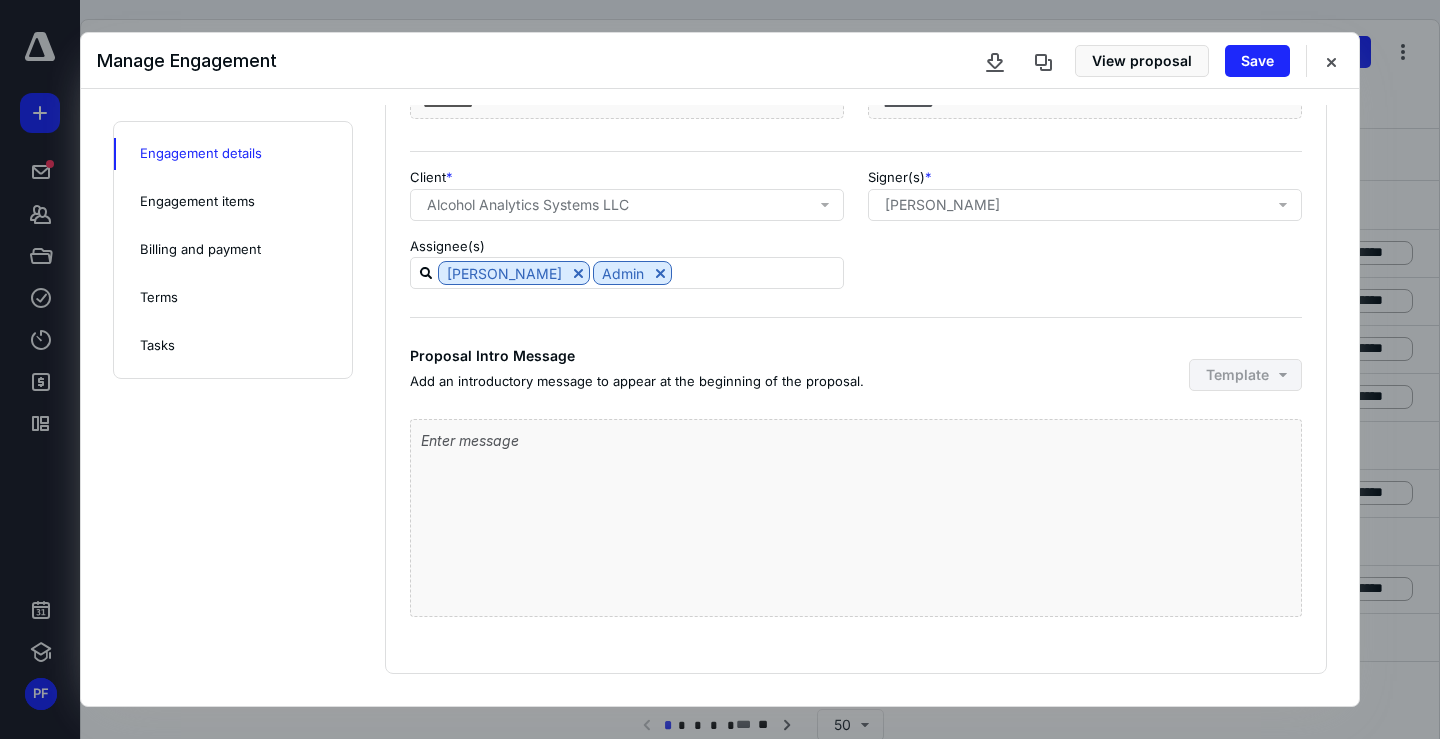 scroll, scrollTop: 0, scrollLeft: 0, axis: both 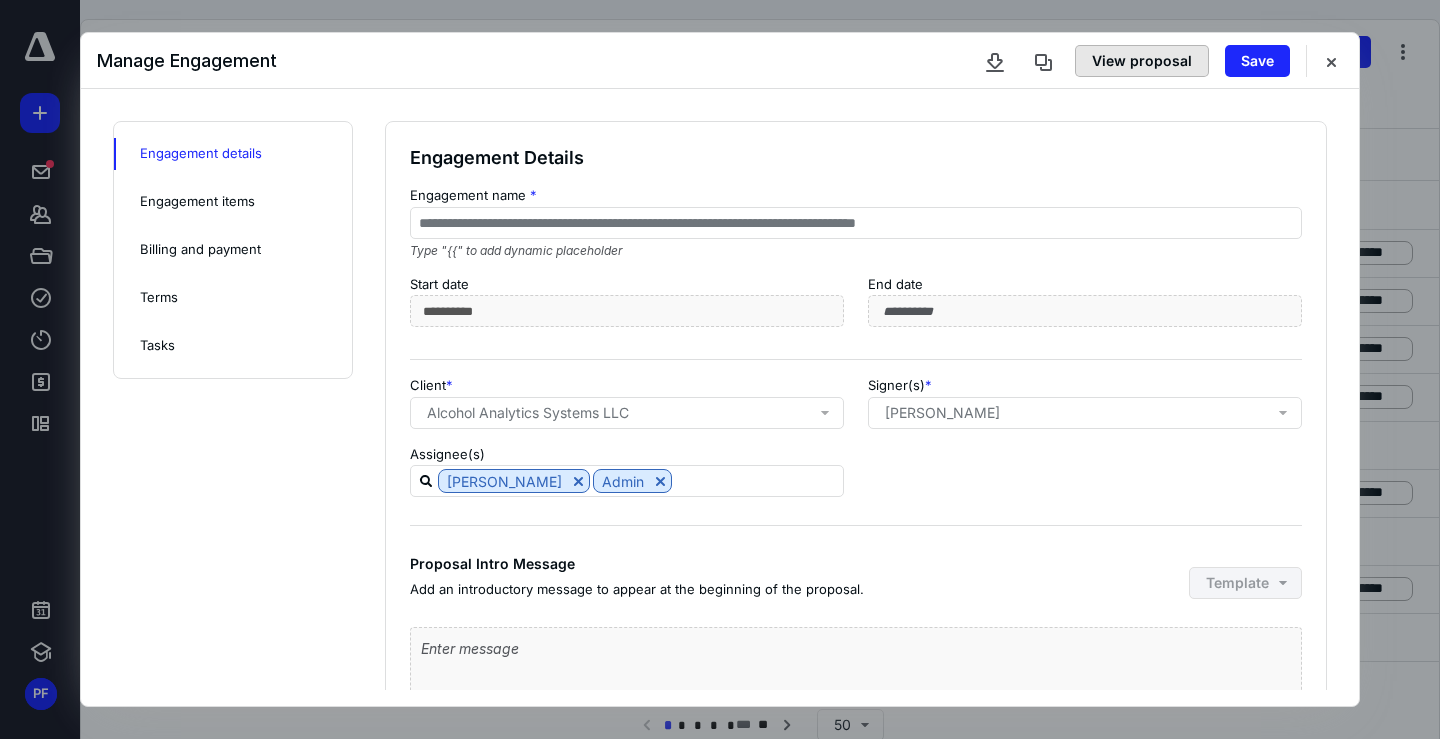 click on "View proposal" at bounding box center (1142, 61) 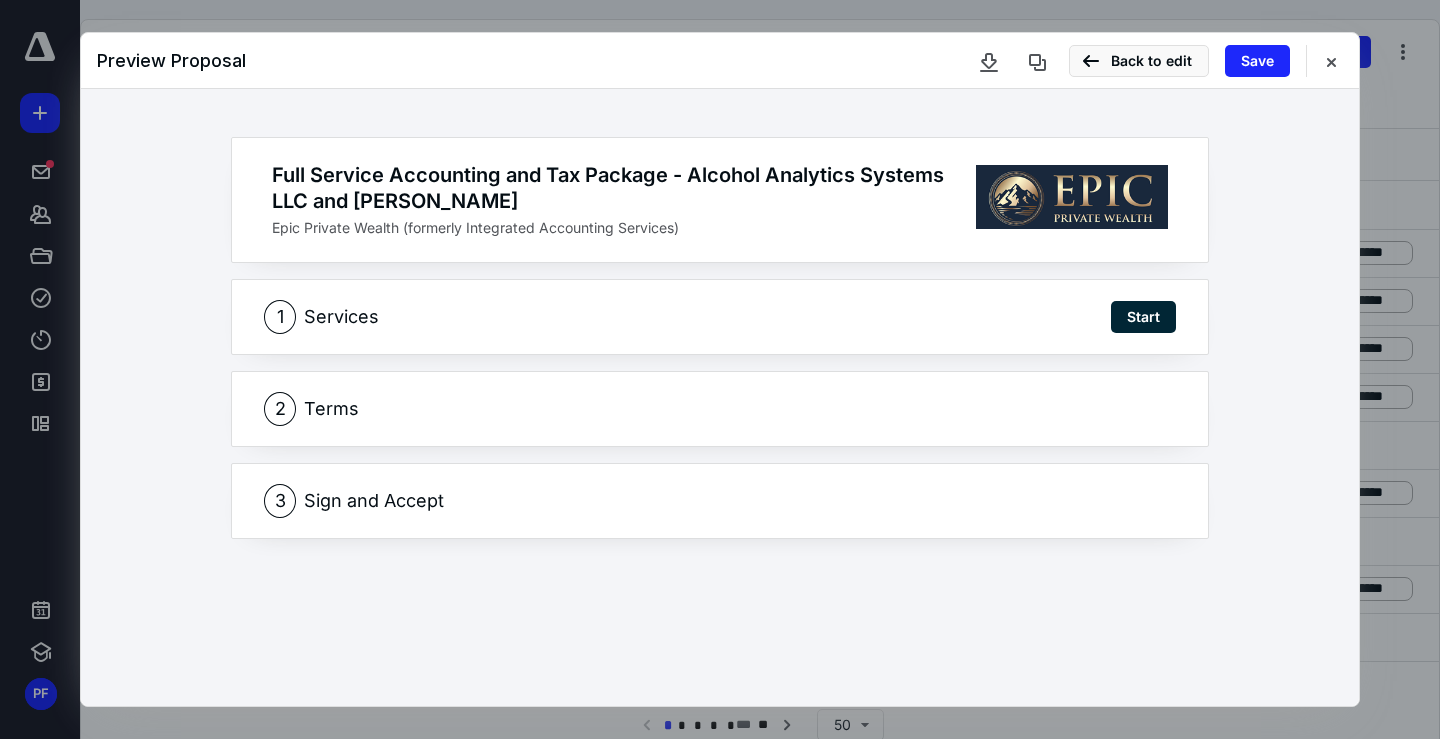 click on "Services" at bounding box center [341, 317] 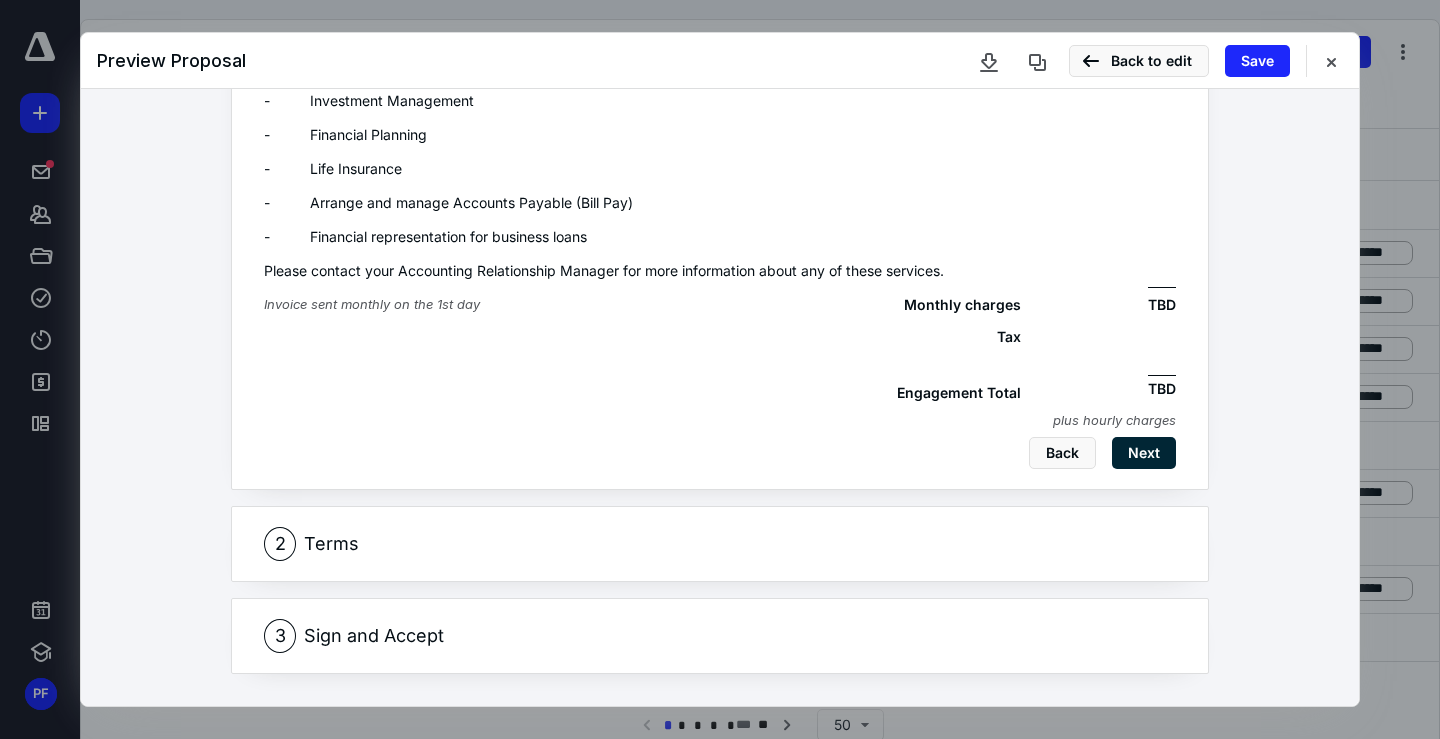 scroll, scrollTop: 4307, scrollLeft: 0, axis: vertical 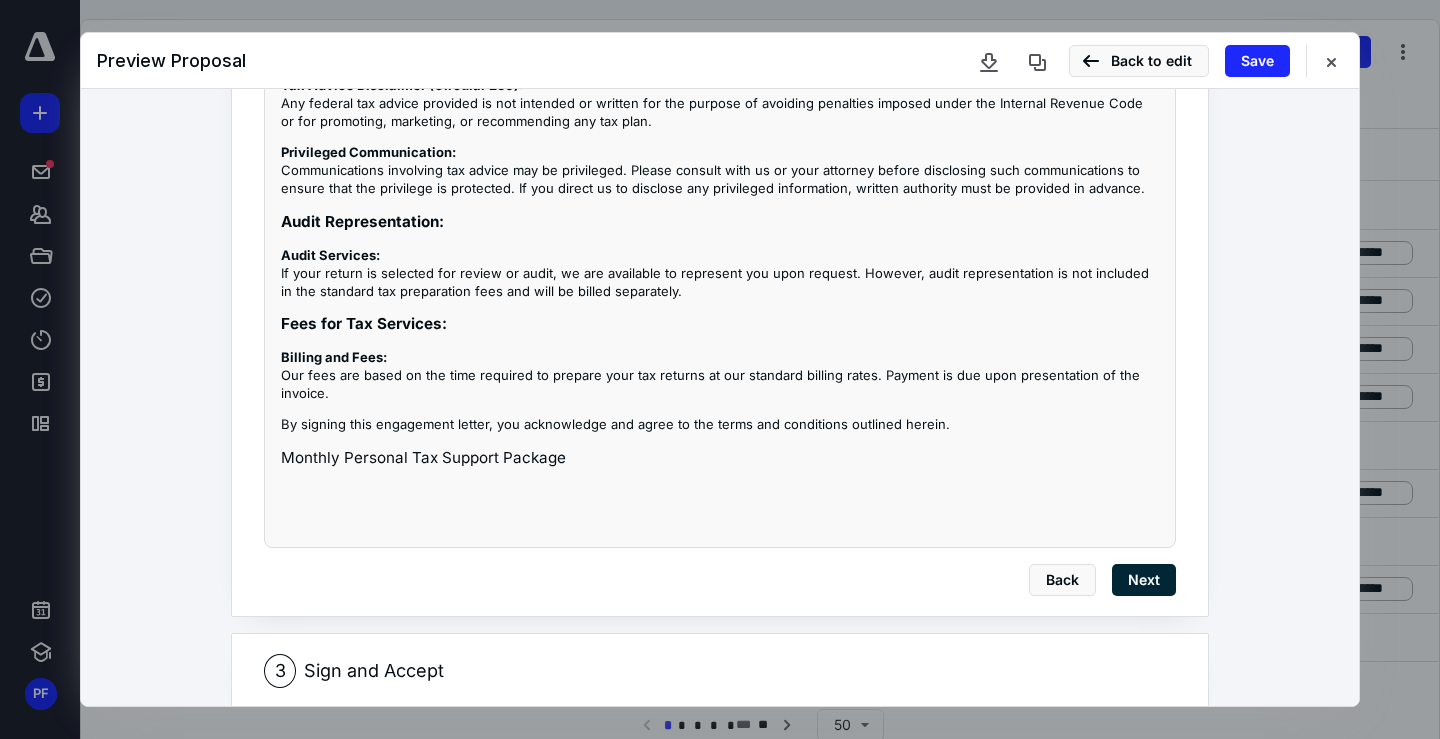 click on "Sign and Accept" at bounding box center [374, 671] 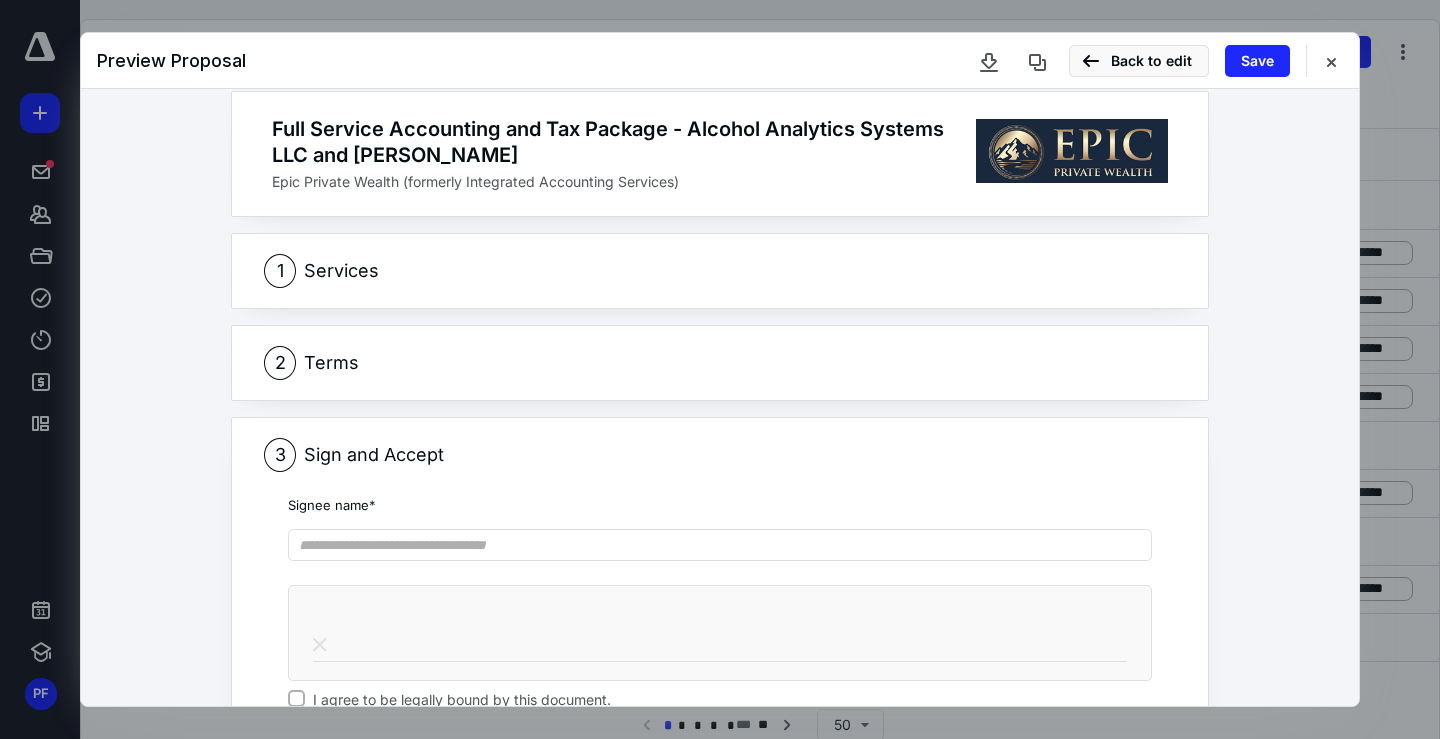 scroll, scrollTop: 0, scrollLeft: 0, axis: both 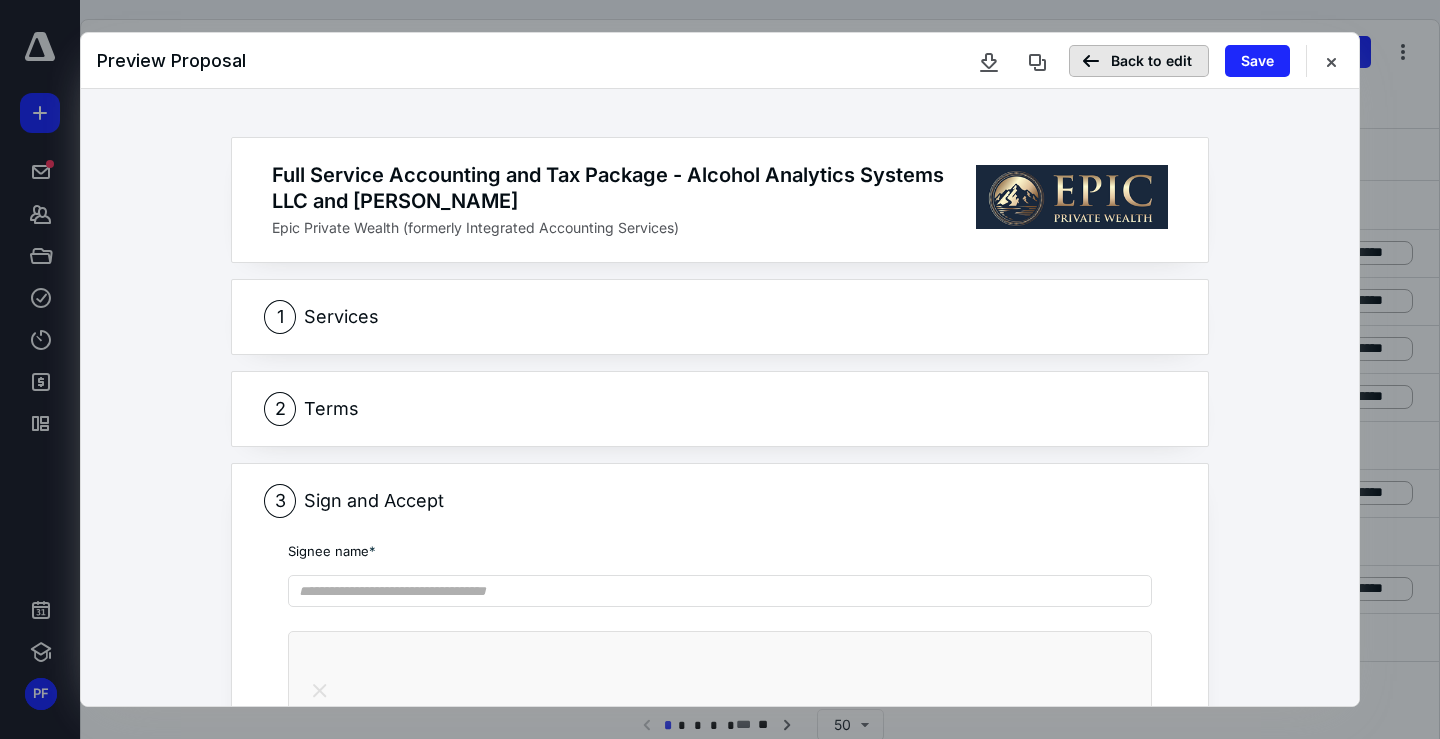 click on "Back to edit" at bounding box center (1139, 61) 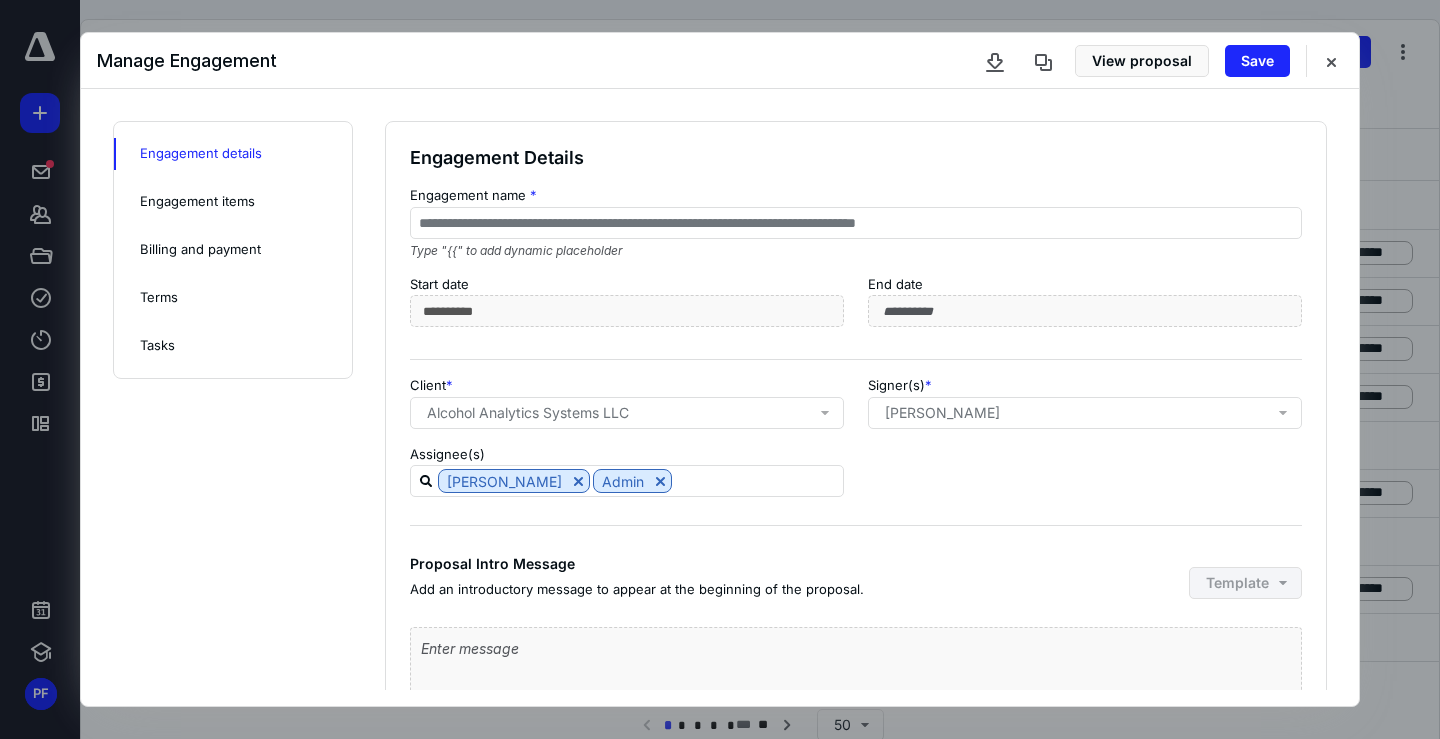 click on "Engagement items" at bounding box center (197, 202) 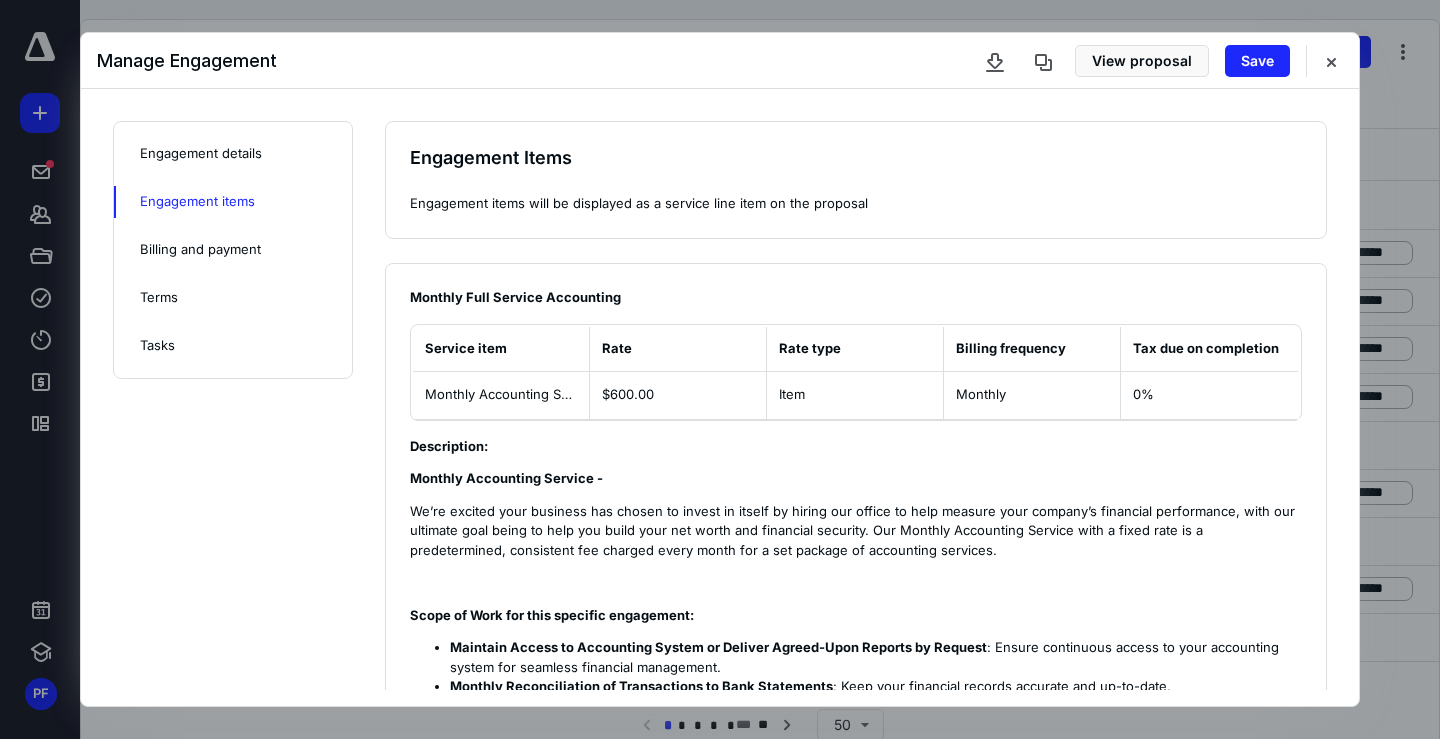 click on "Billing and payment" at bounding box center [200, 250] 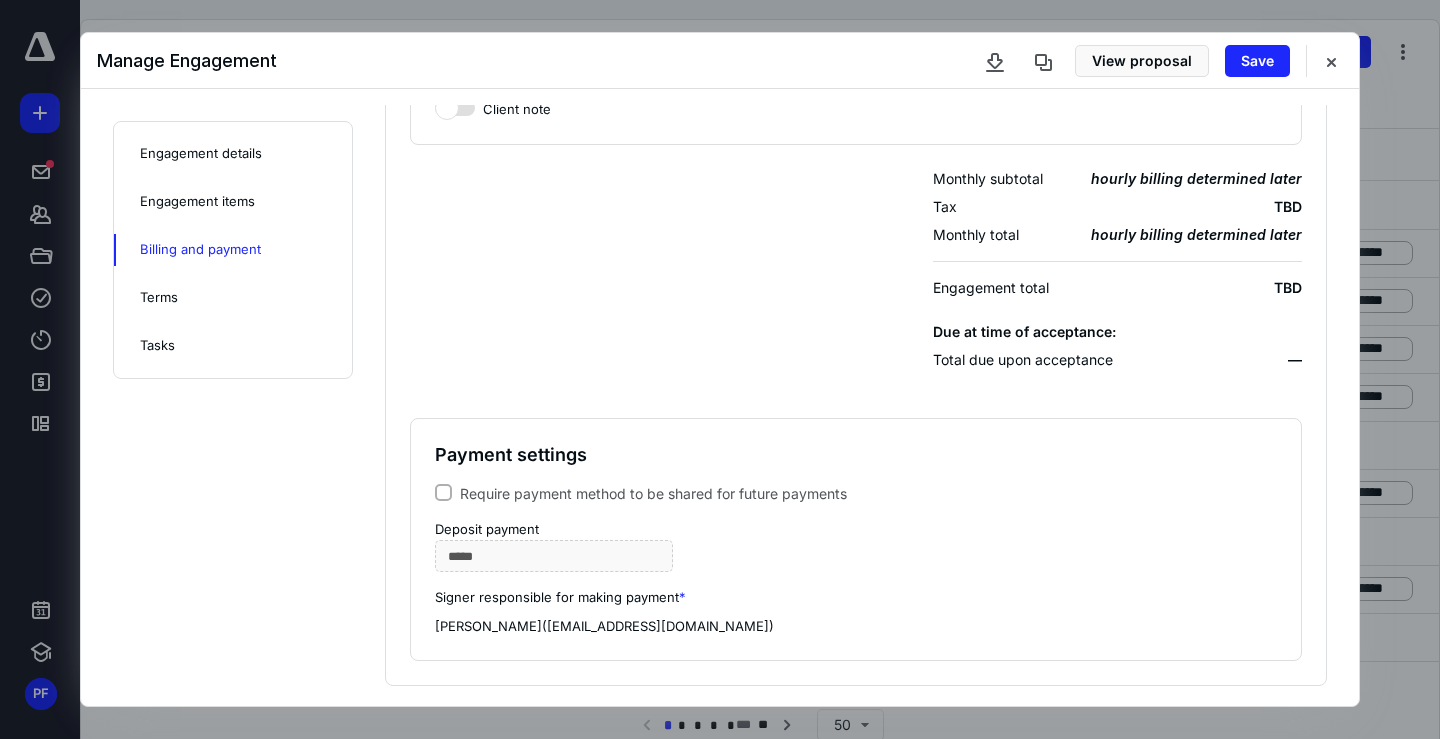 scroll, scrollTop: 614, scrollLeft: 0, axis: vertical 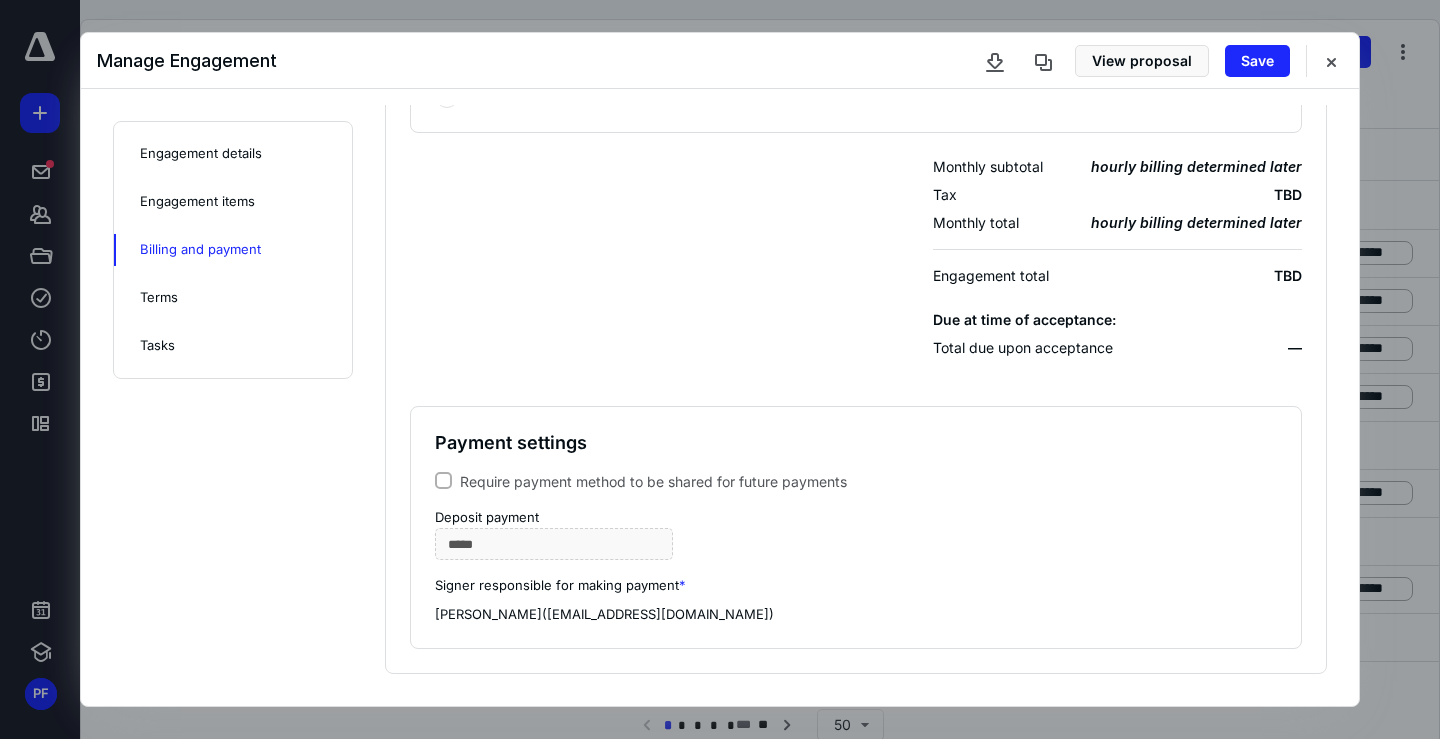 click on "Terms" at bounding box center (159, 298) 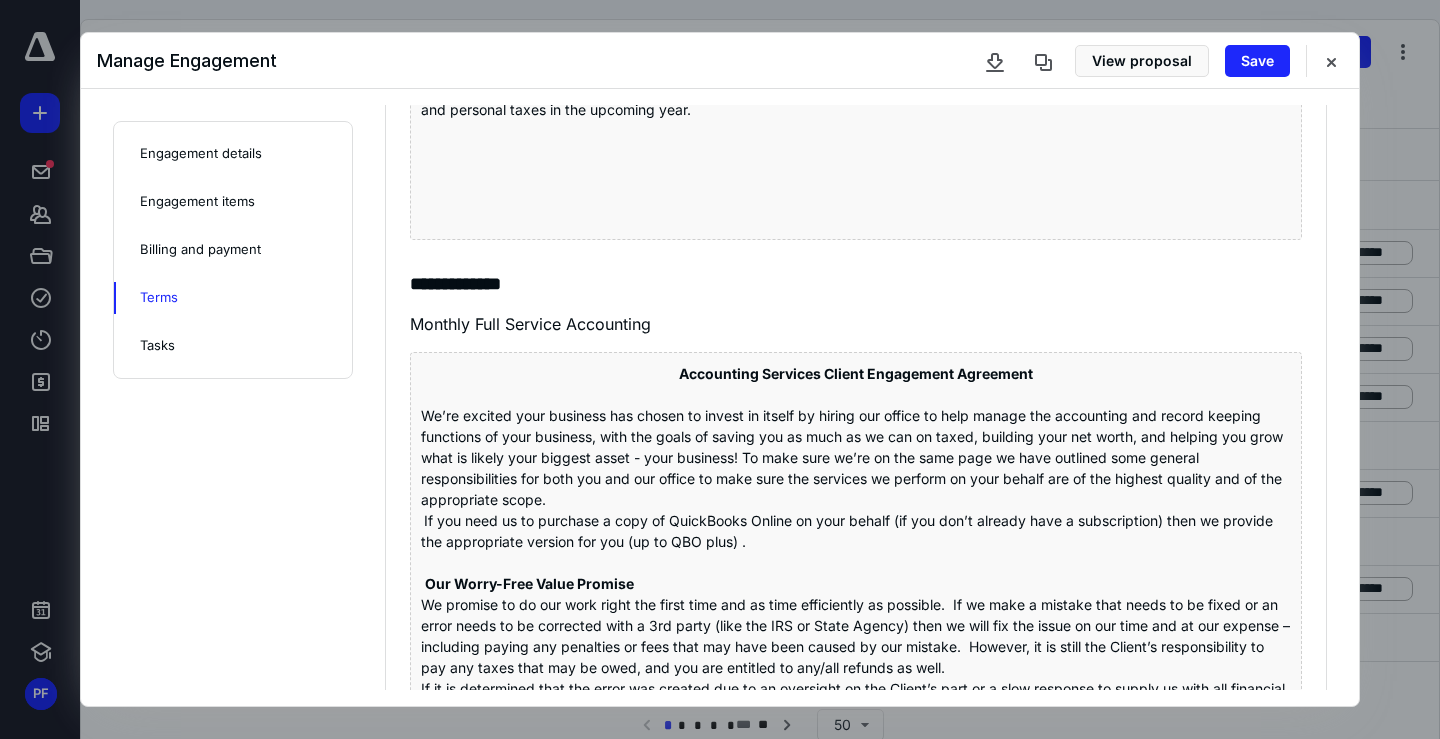 scroll, scrollTop: 0, scrollLeft: 0, axis: both 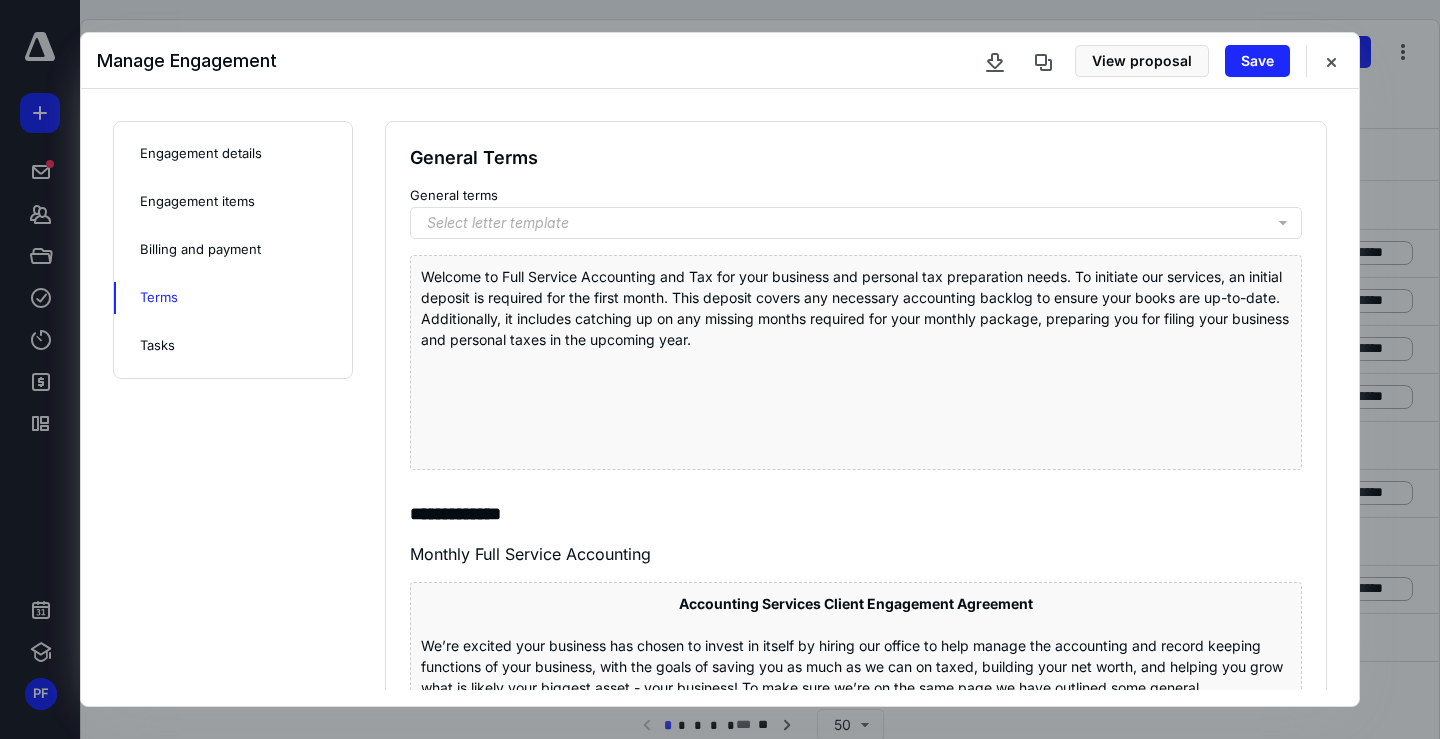 click on "Tasks" at bounding box center [157, 346] 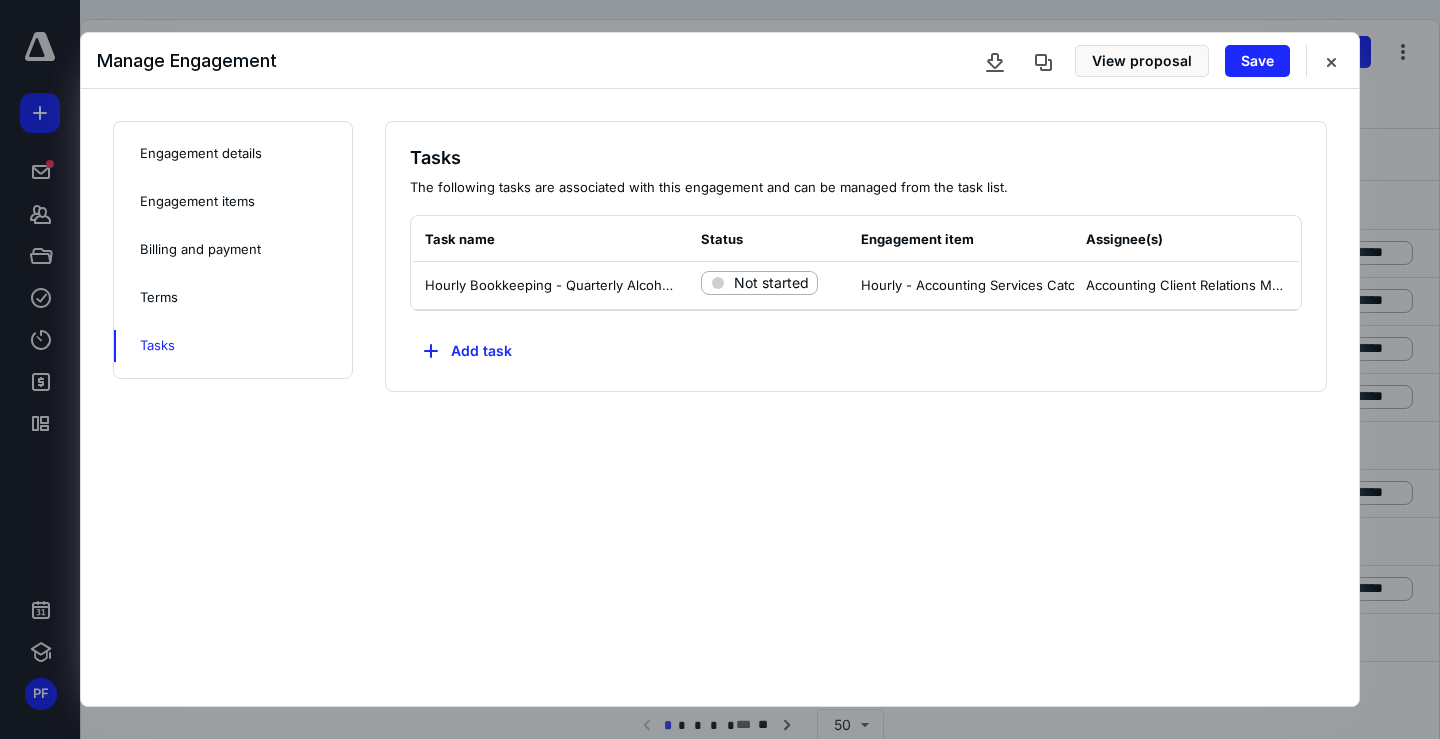 click on "Billing and payment" at bounding box center (200, 250) 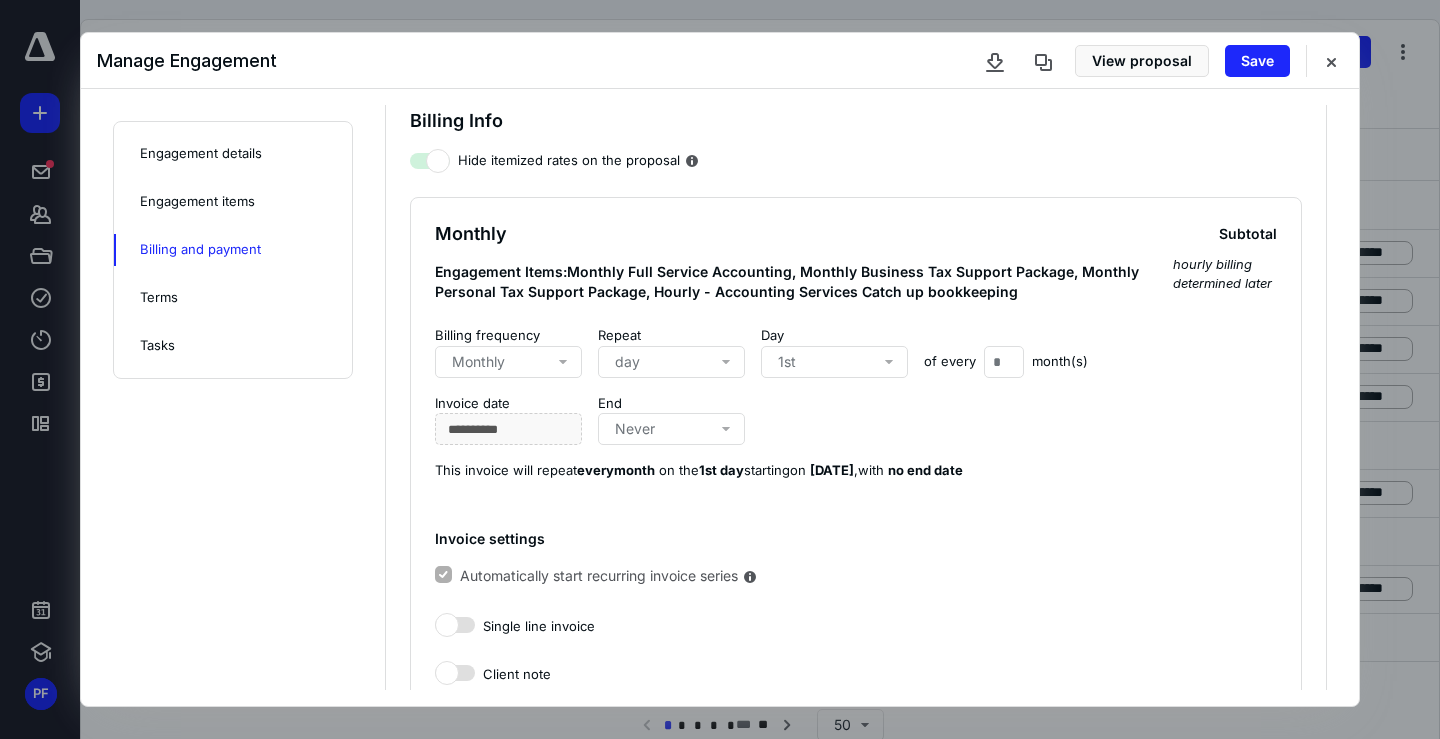 scroll, scrollTop: 0, scrollLeft: 0, axis: both 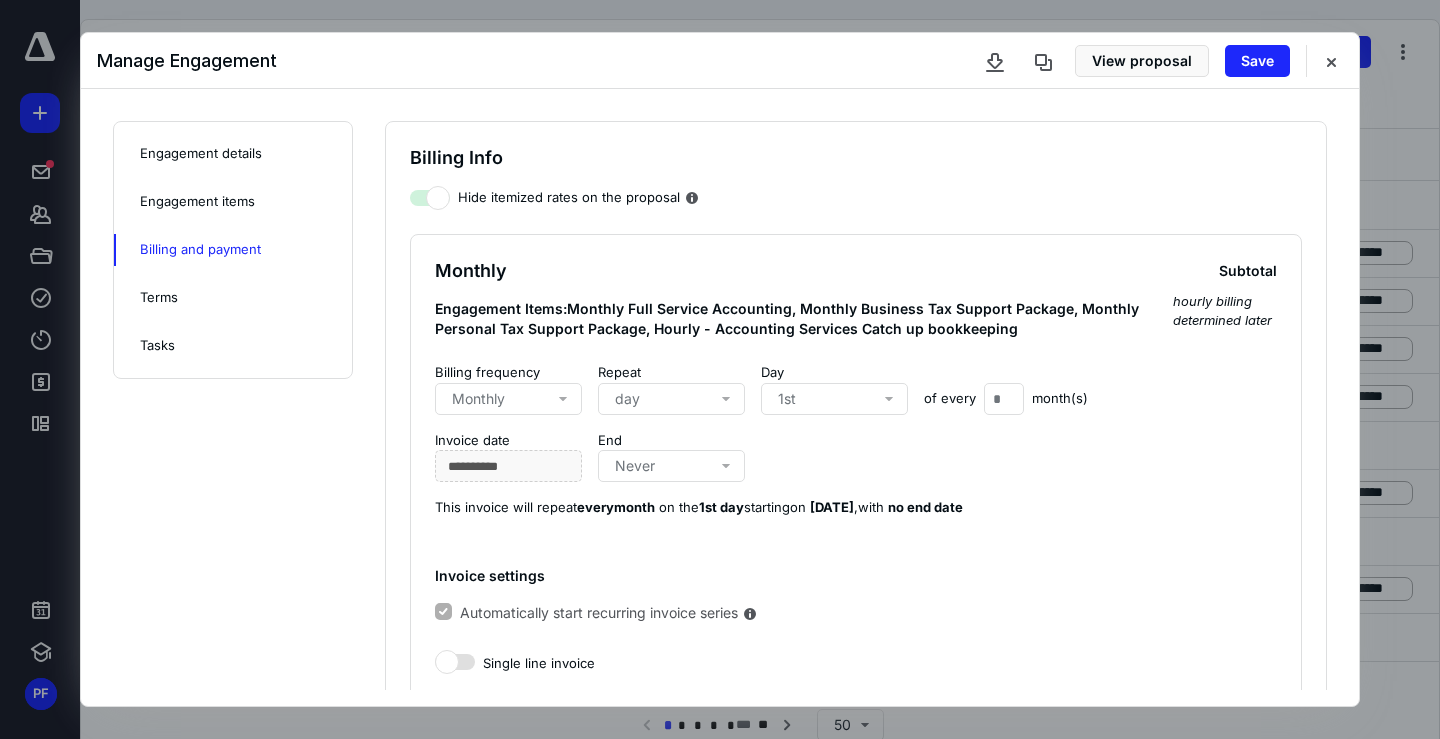 click on "Engagement items" at bounding box center (197, 202) 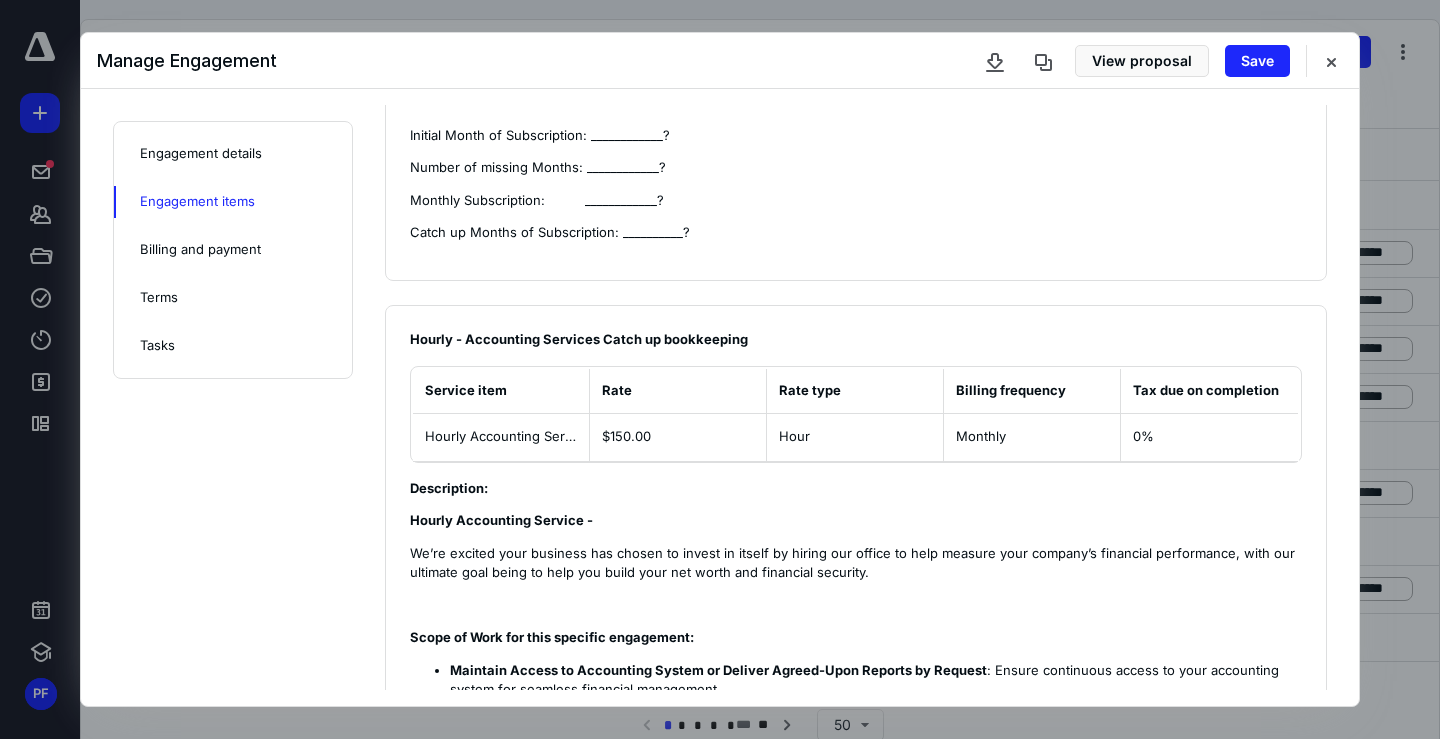 scroll, scrollTop: 2999, scrollLeft: 0, axis: vertical 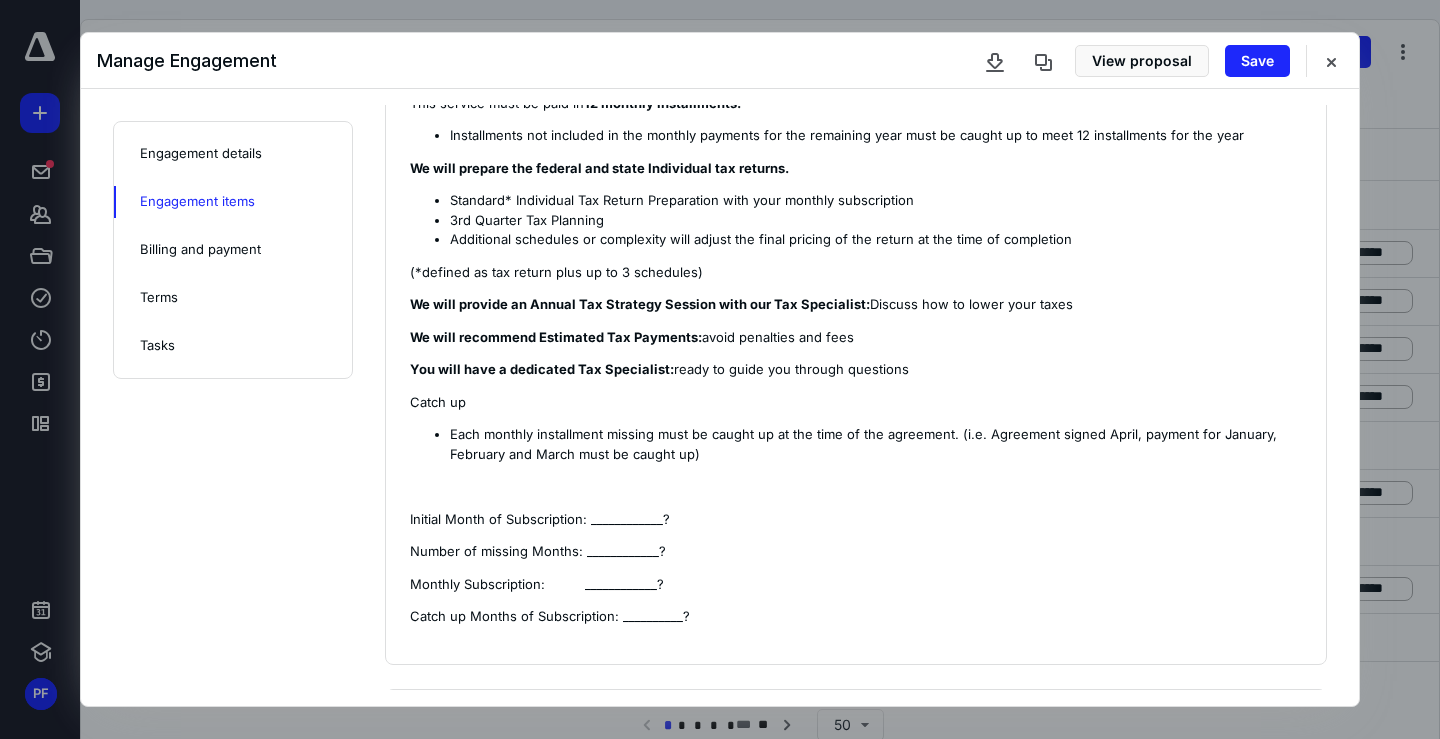 click on "Engagement details" at bounding box center (201, 154) 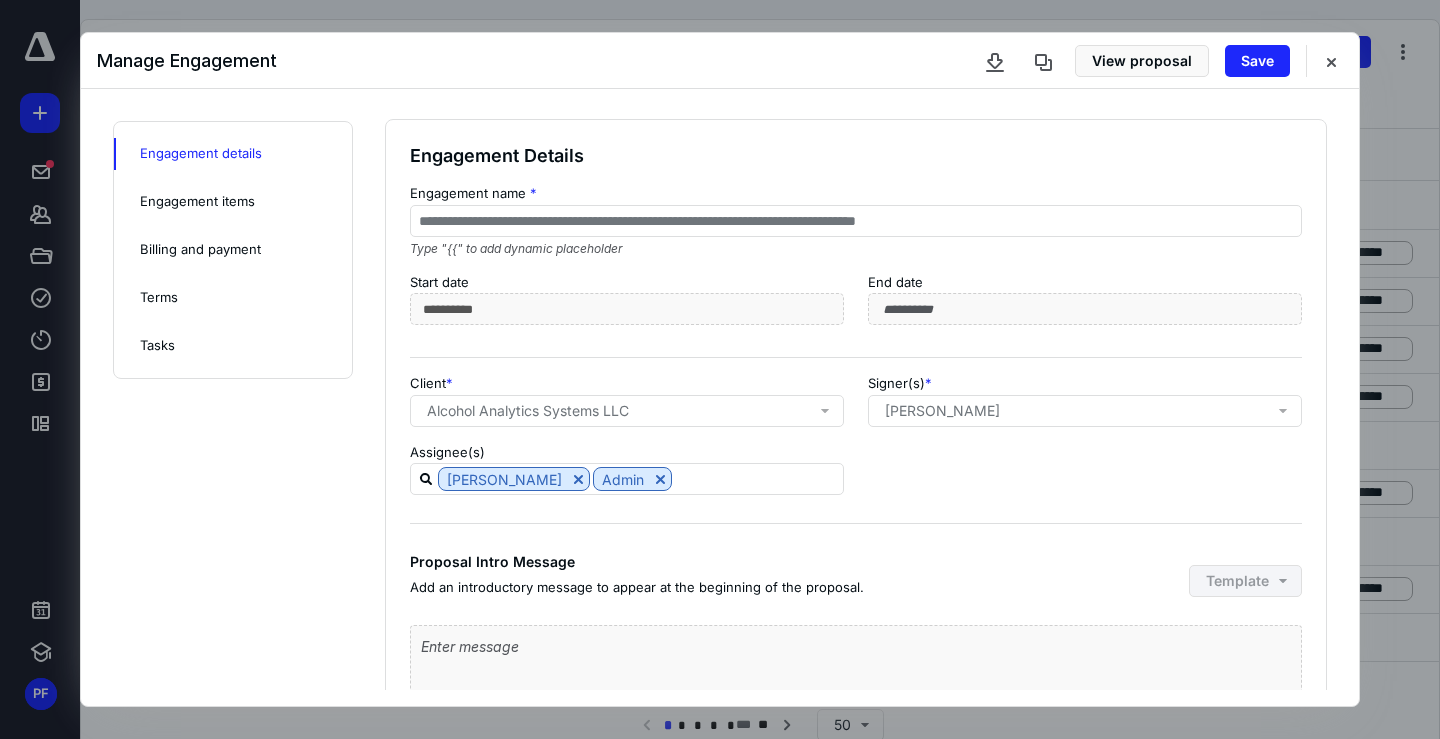 scroll, scrollTop: 0, scrollLeft: 0, axis: both 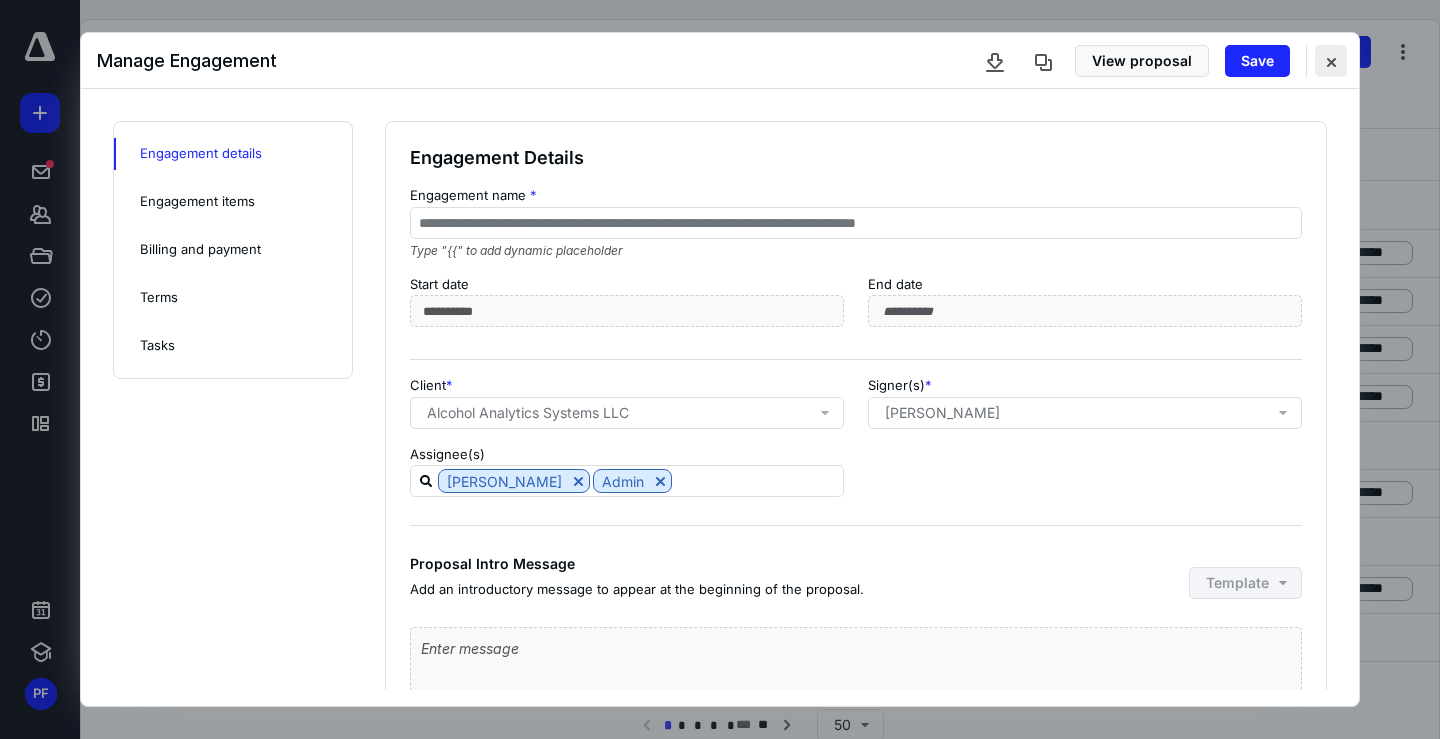 click at bounding box center [1331, 61] 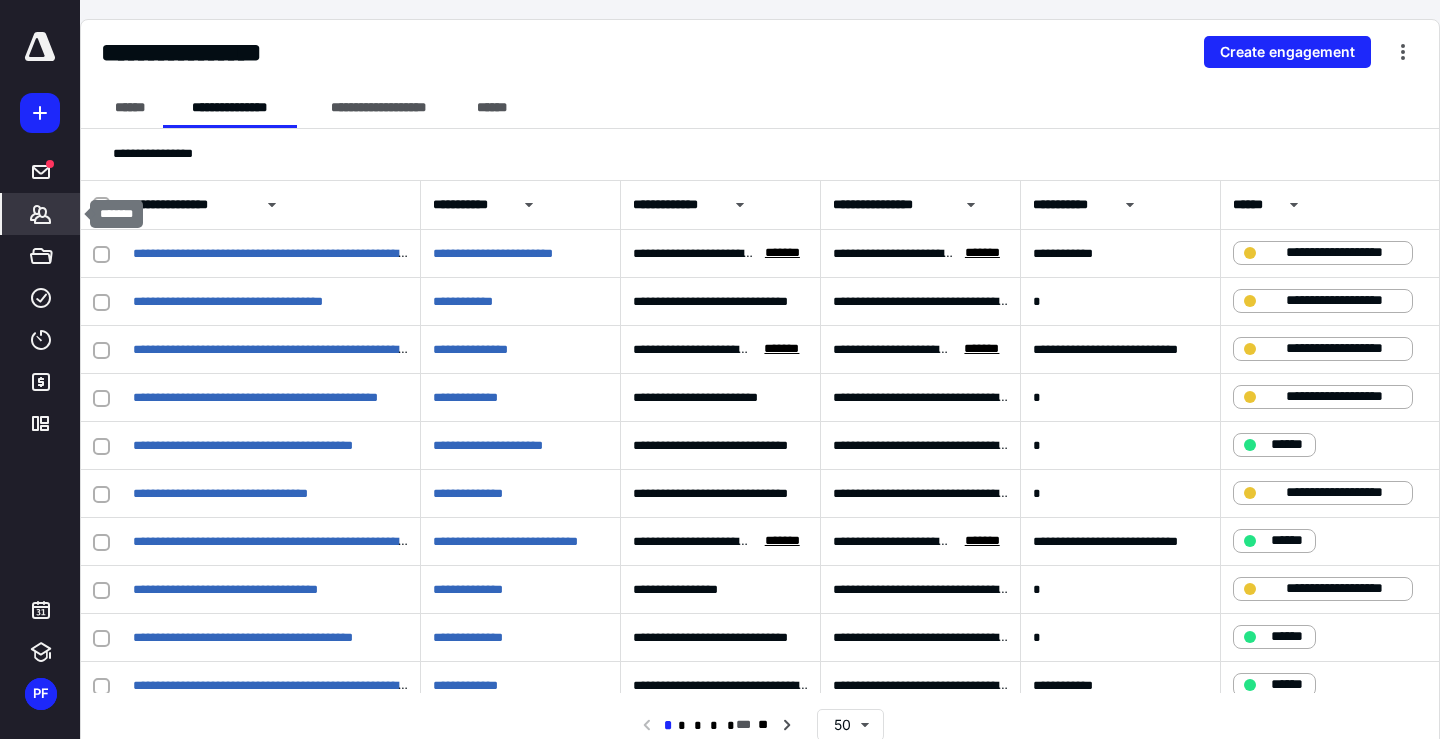 click 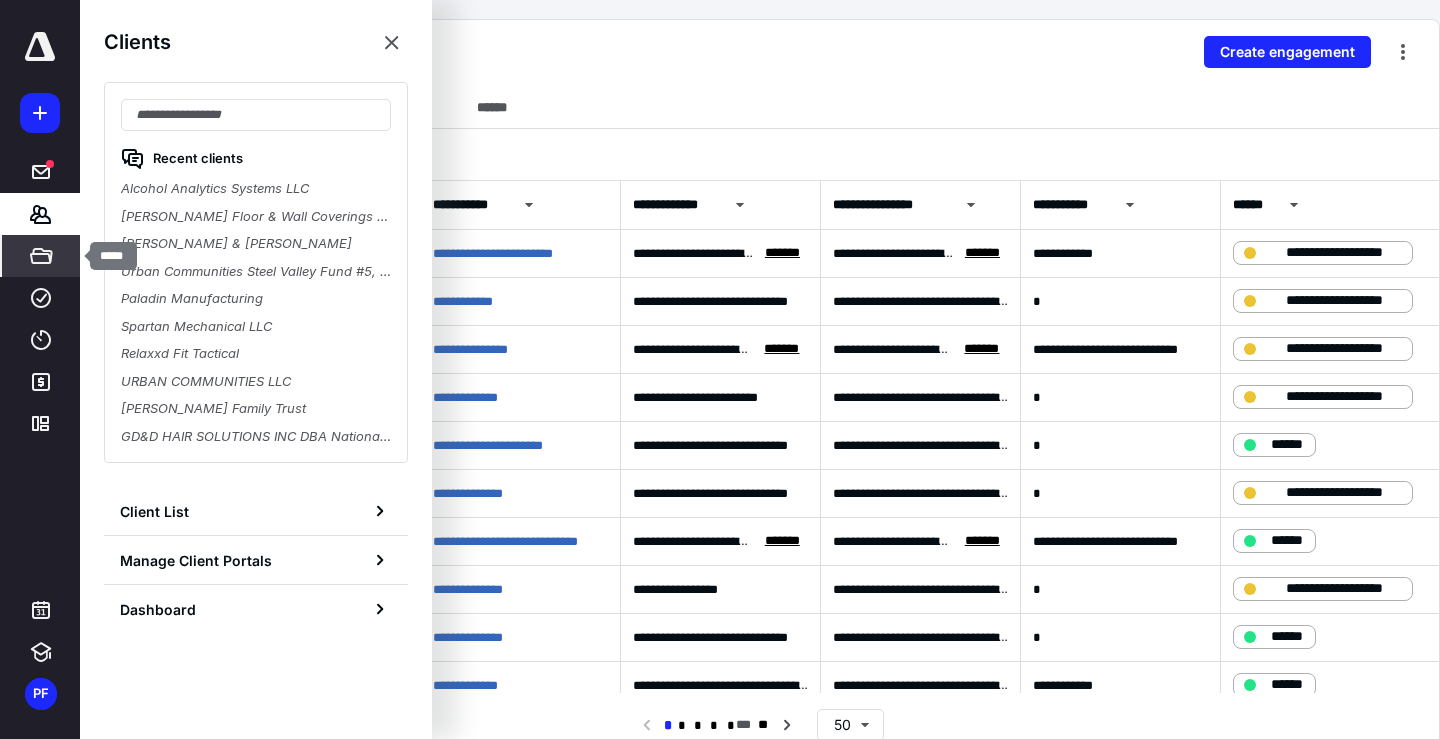 click 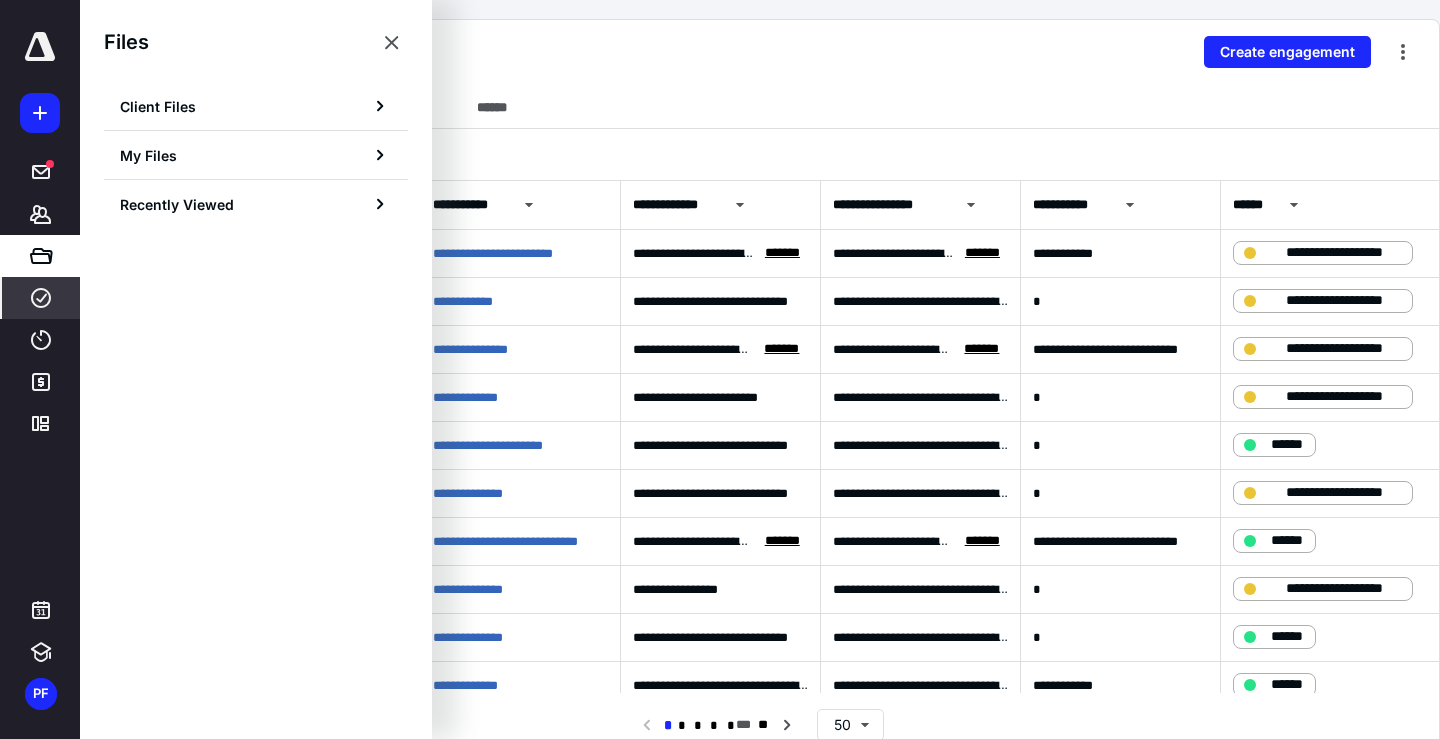 click 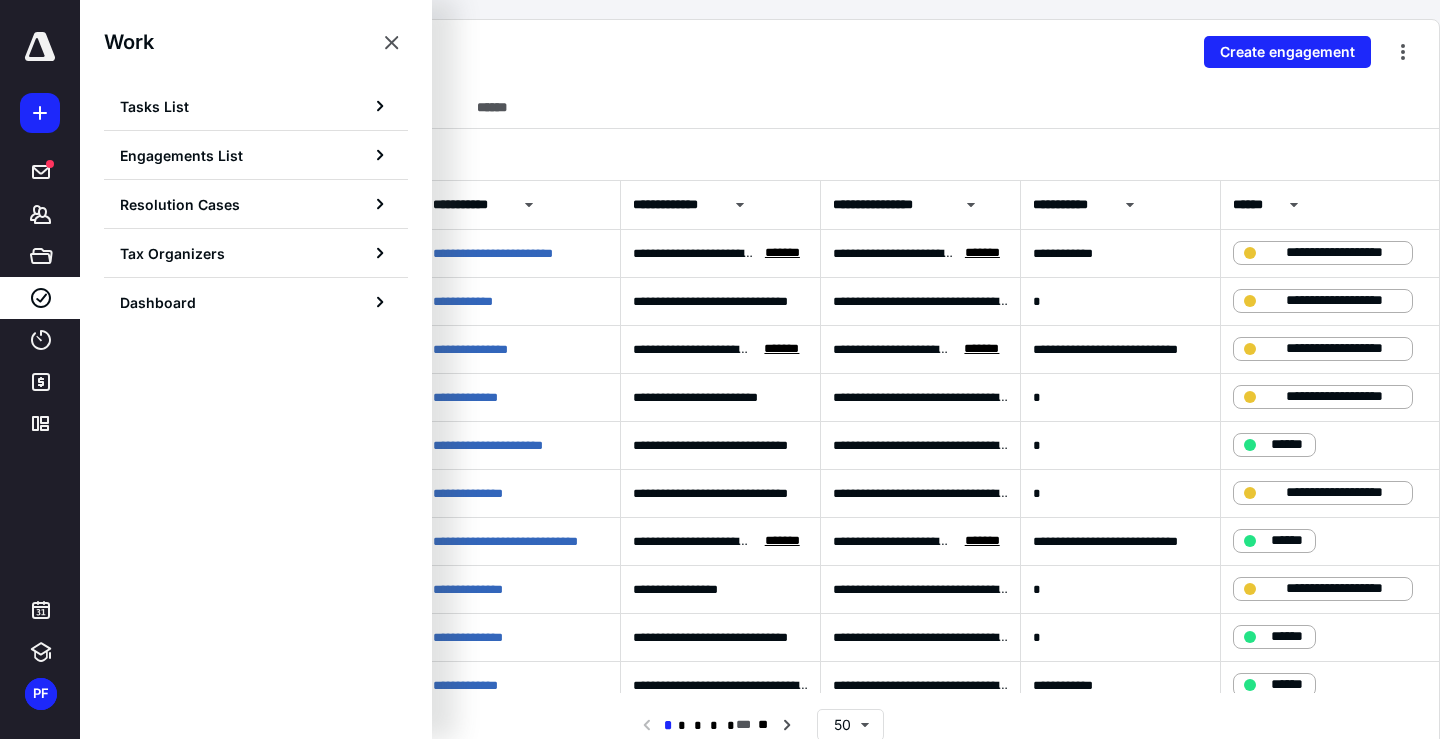 click on "**********" at bounding box center [760, 54] 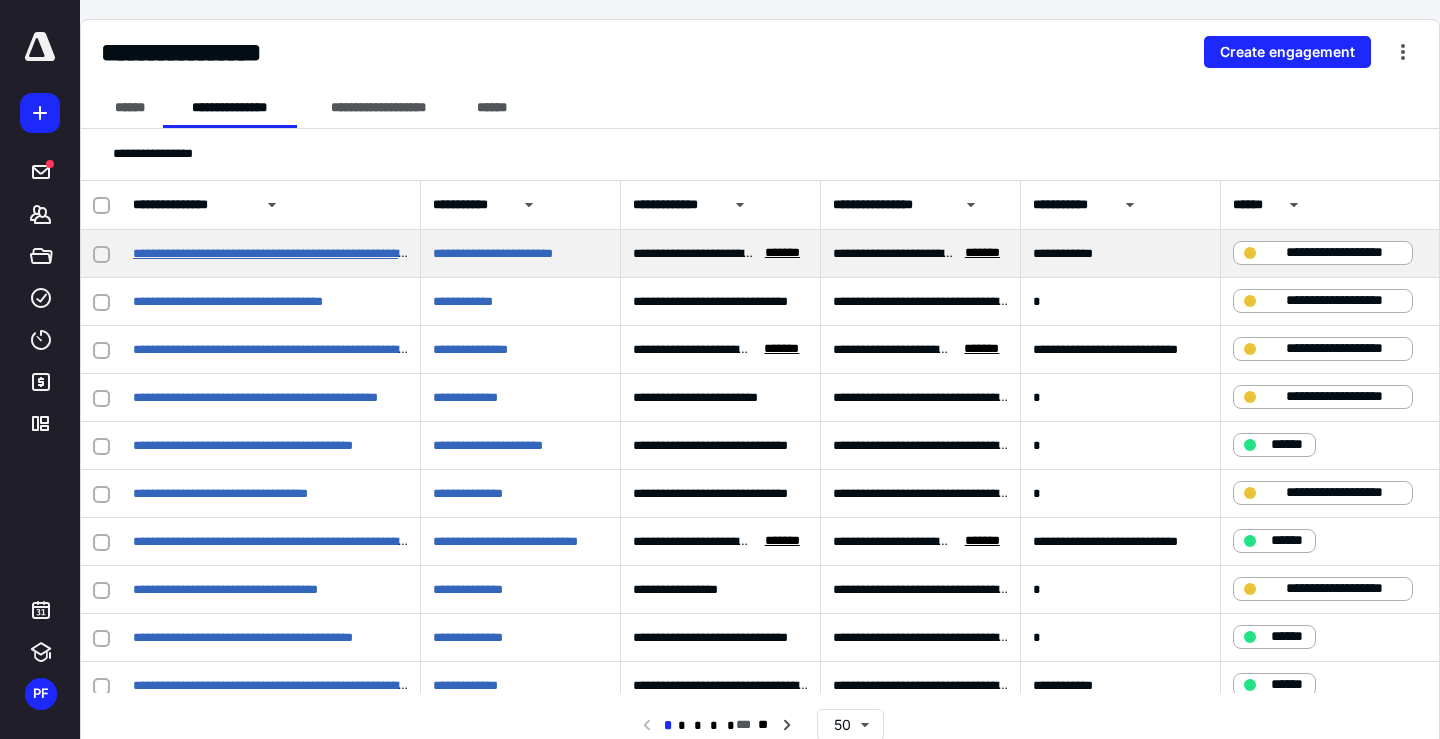 click on "**********" at bounding box center [290, 253] 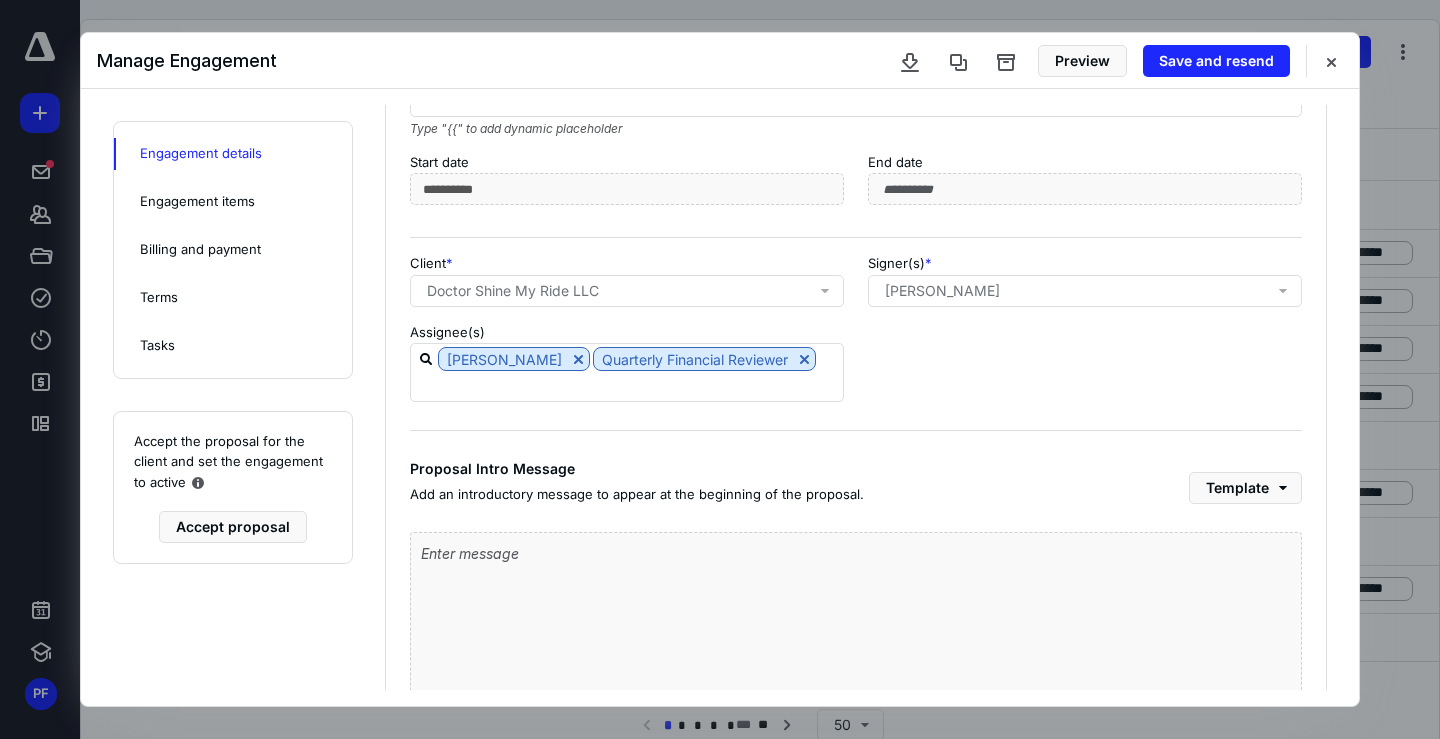 scroll, scrollTop: 192, scrollLeft: 0, axis: vertical 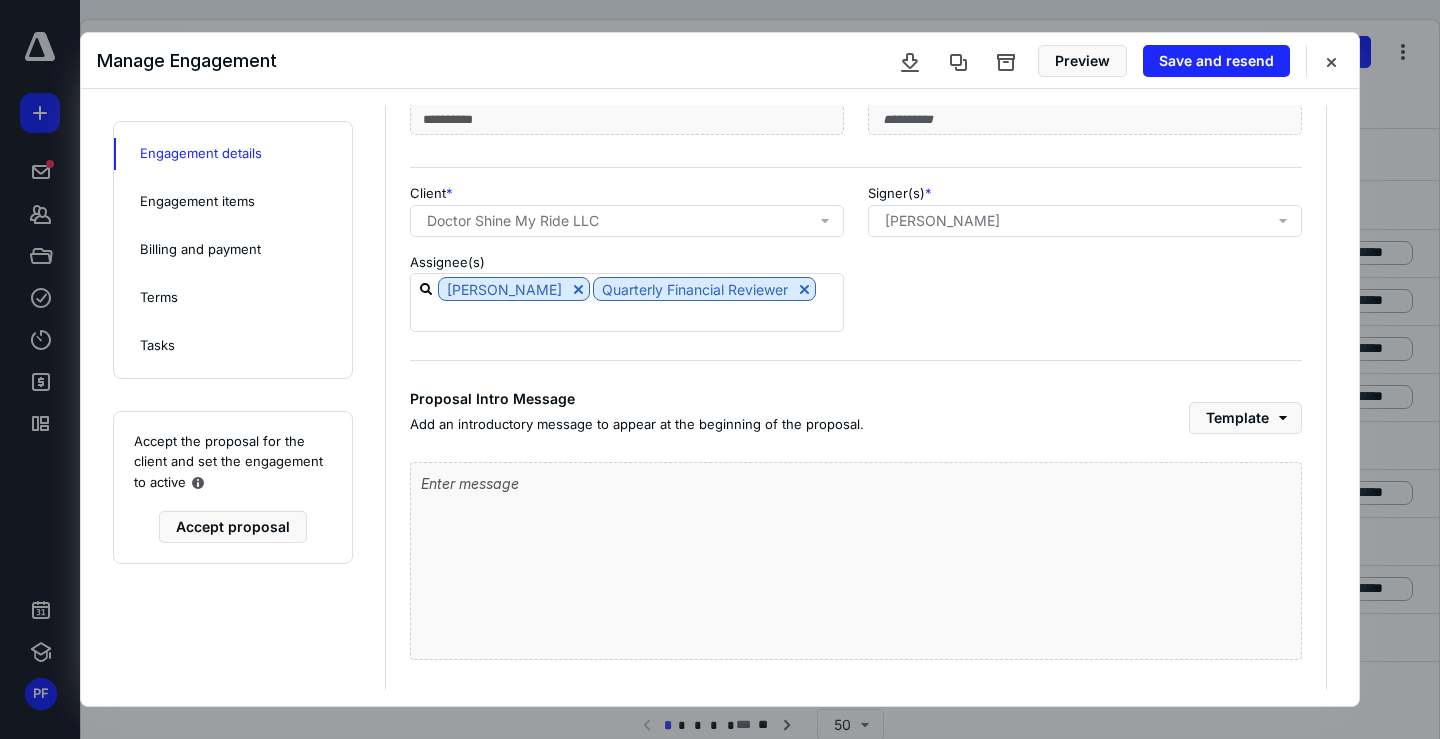 click on "Engagement items" at bounding box center (197, 202) 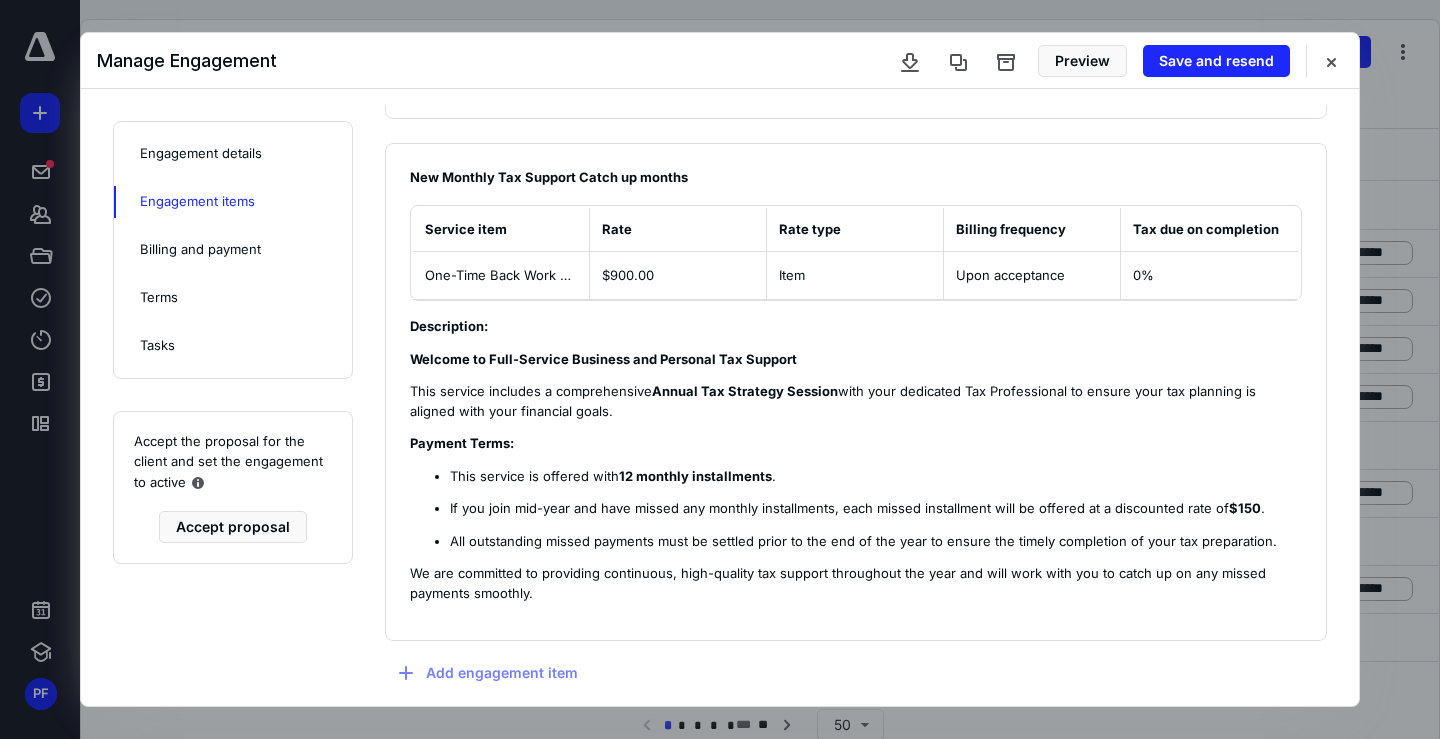 scroll, scrollTop: 2227, scrollLeft: 0, axis: vertical 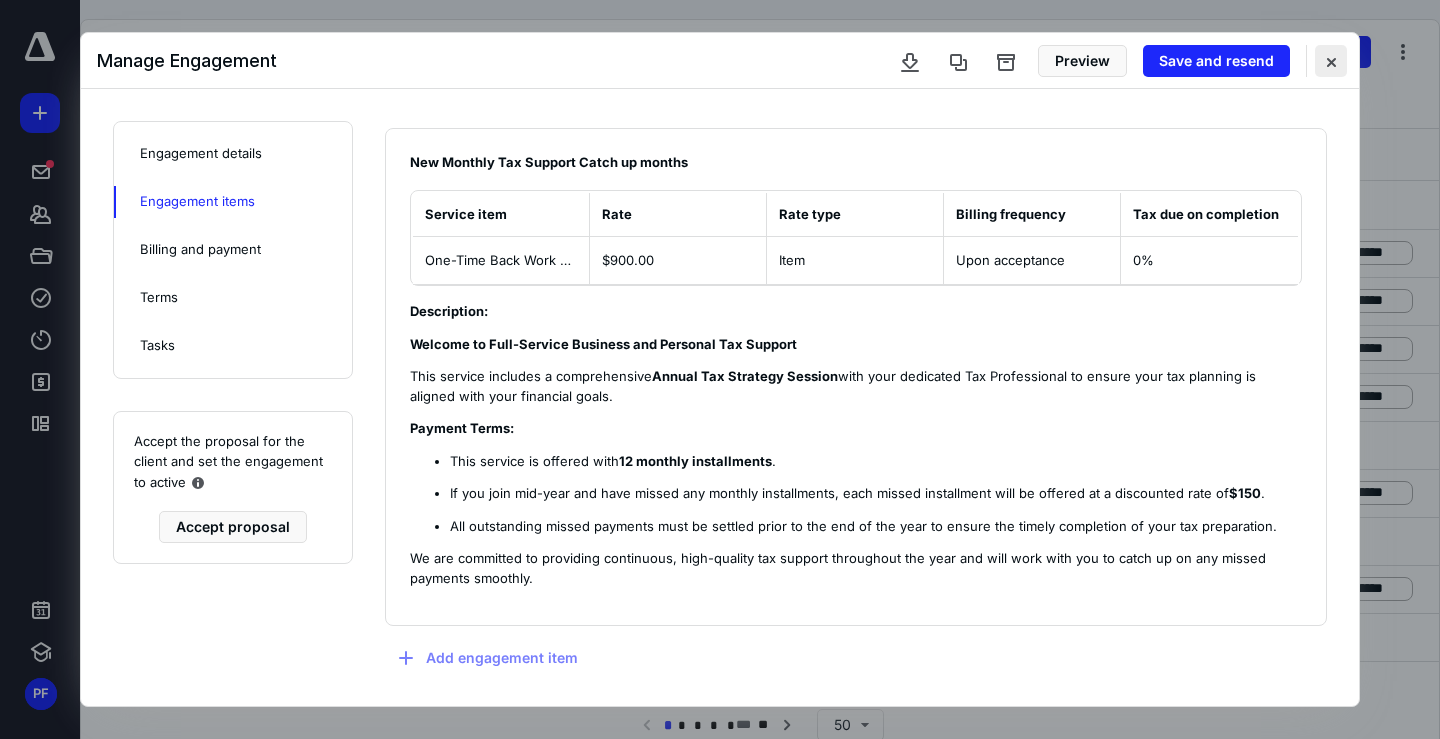 click at bounding box center (1331, 61) 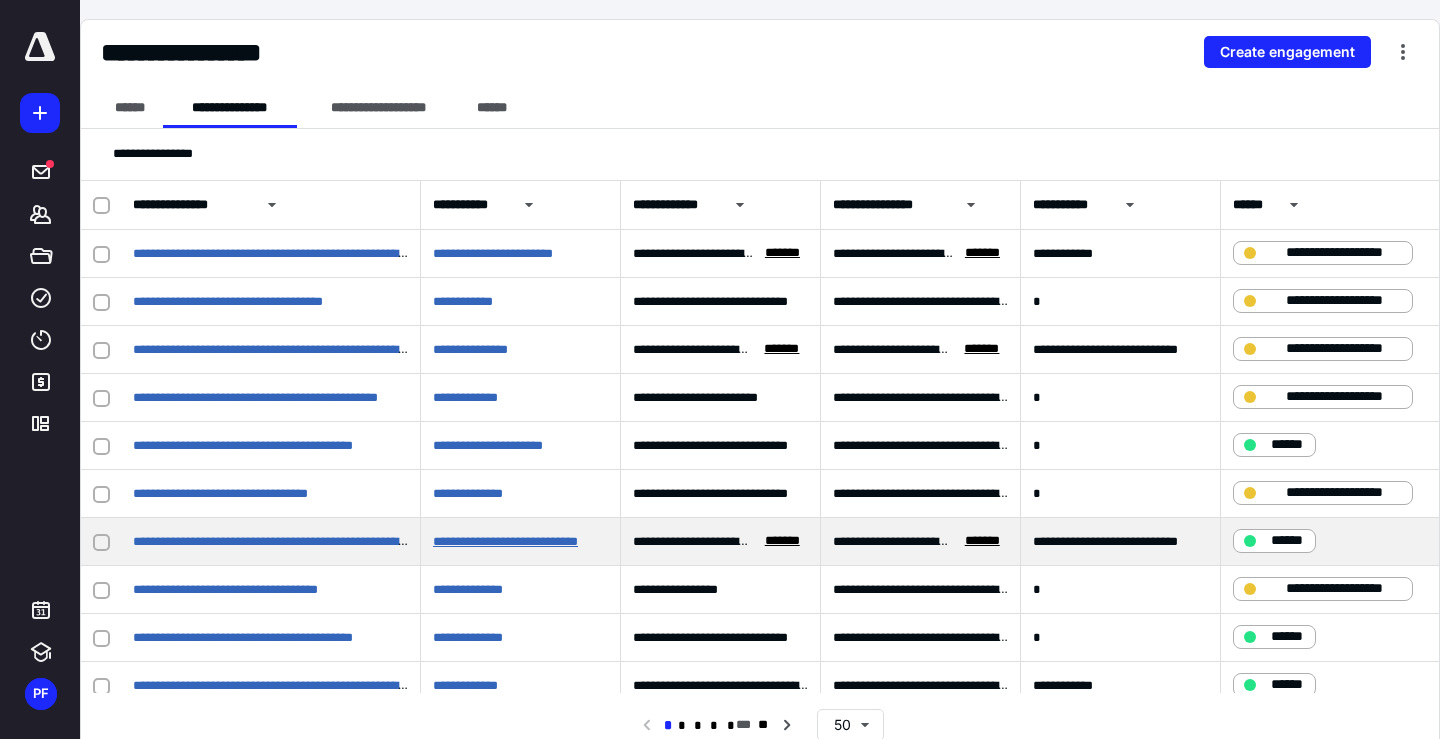 click on "**********" at bounding box center [505, 541] 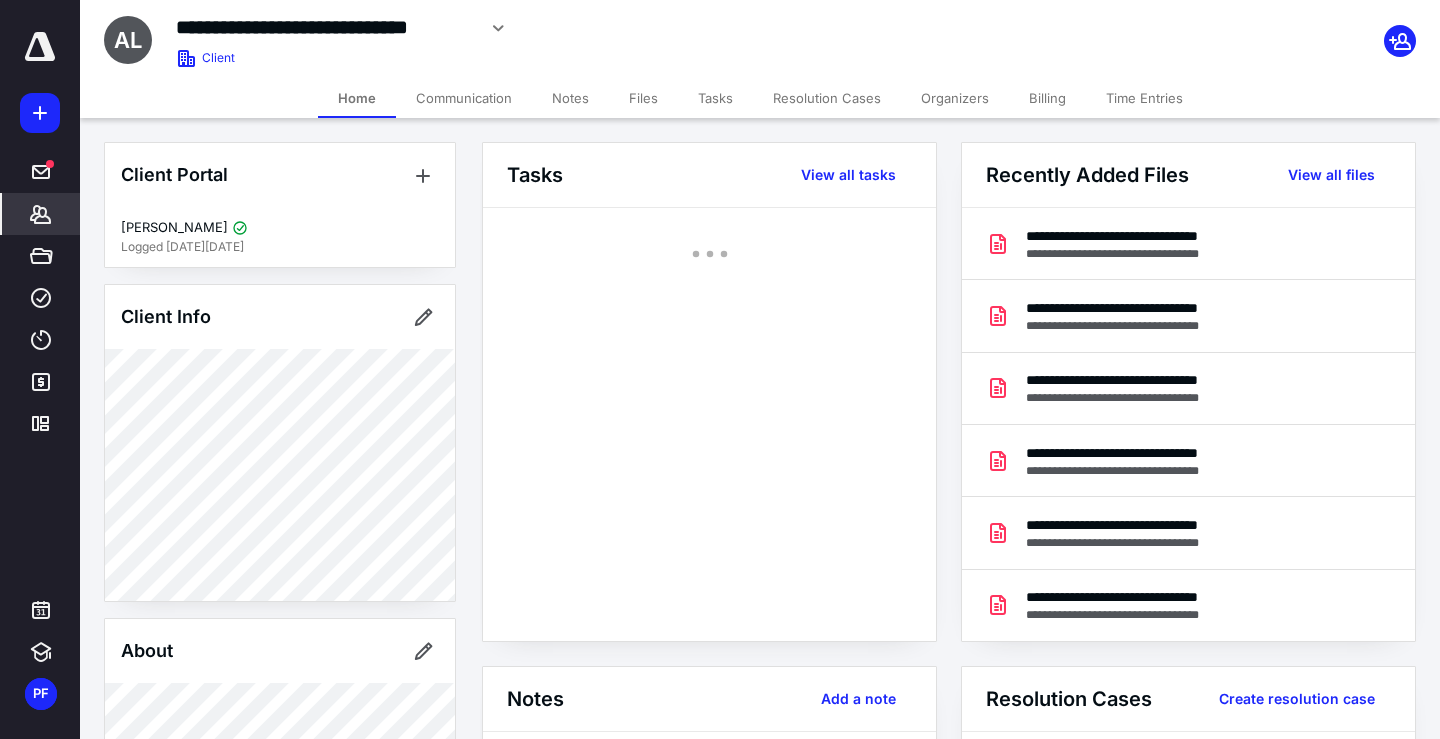 click on "Billing" at bounding box center [1047, 98] 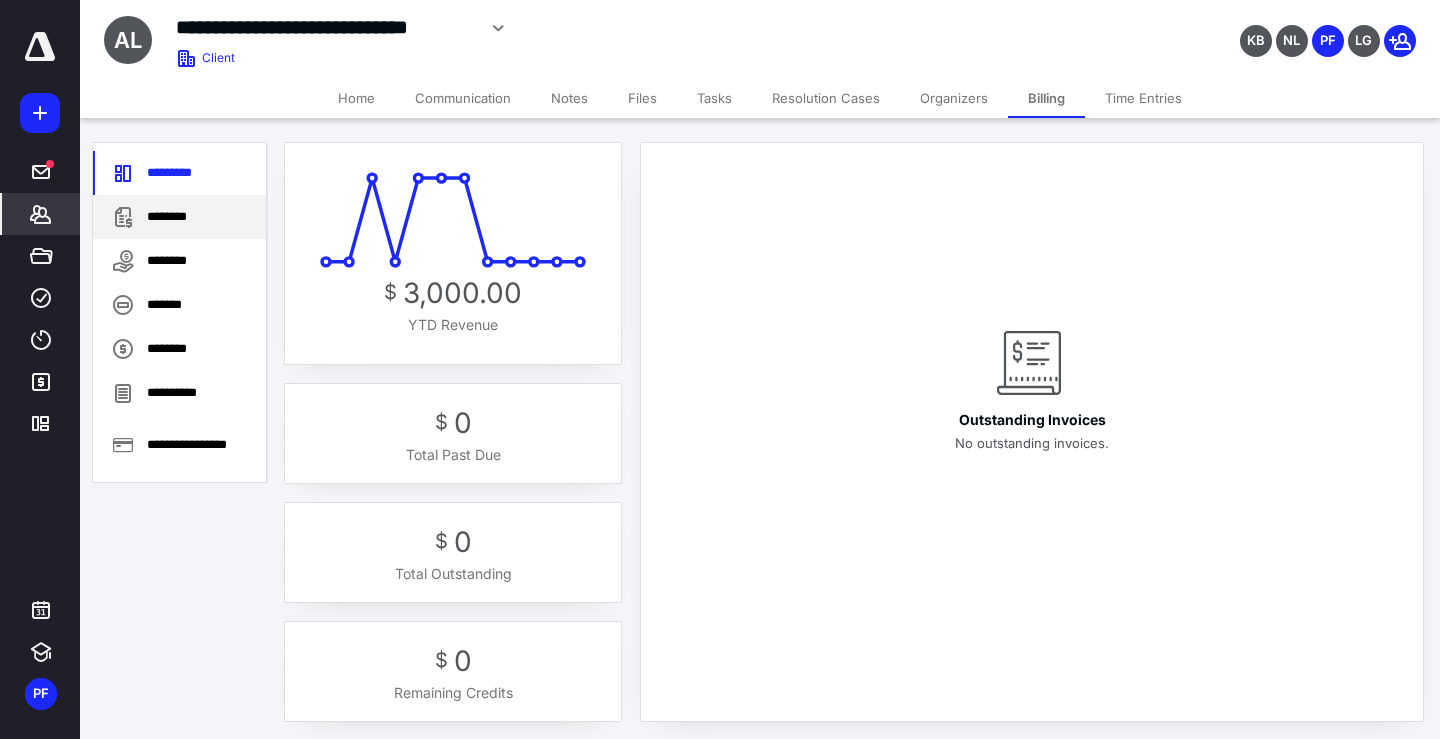 click on "********" at bounding box center (179, 217) 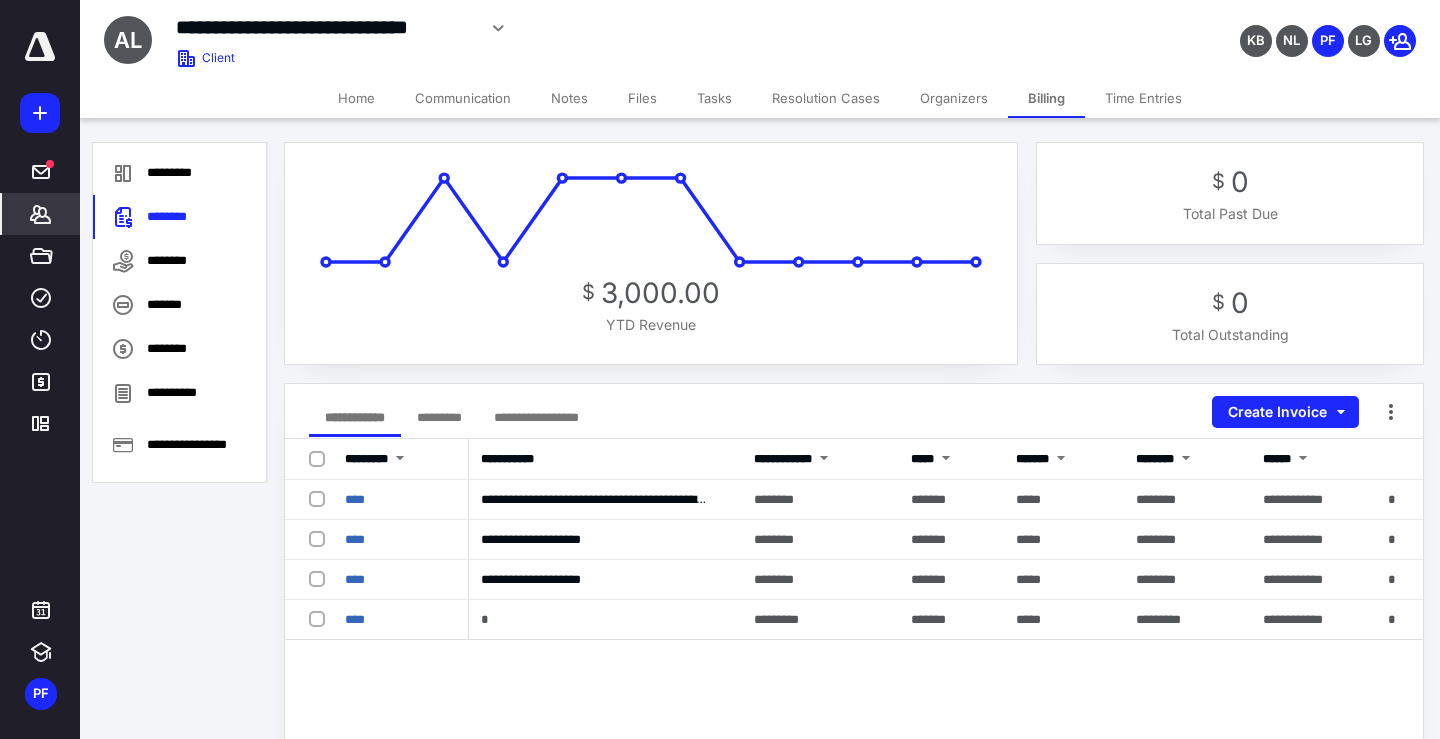 click on "Time Entries" at bounding box center [1143, 98] 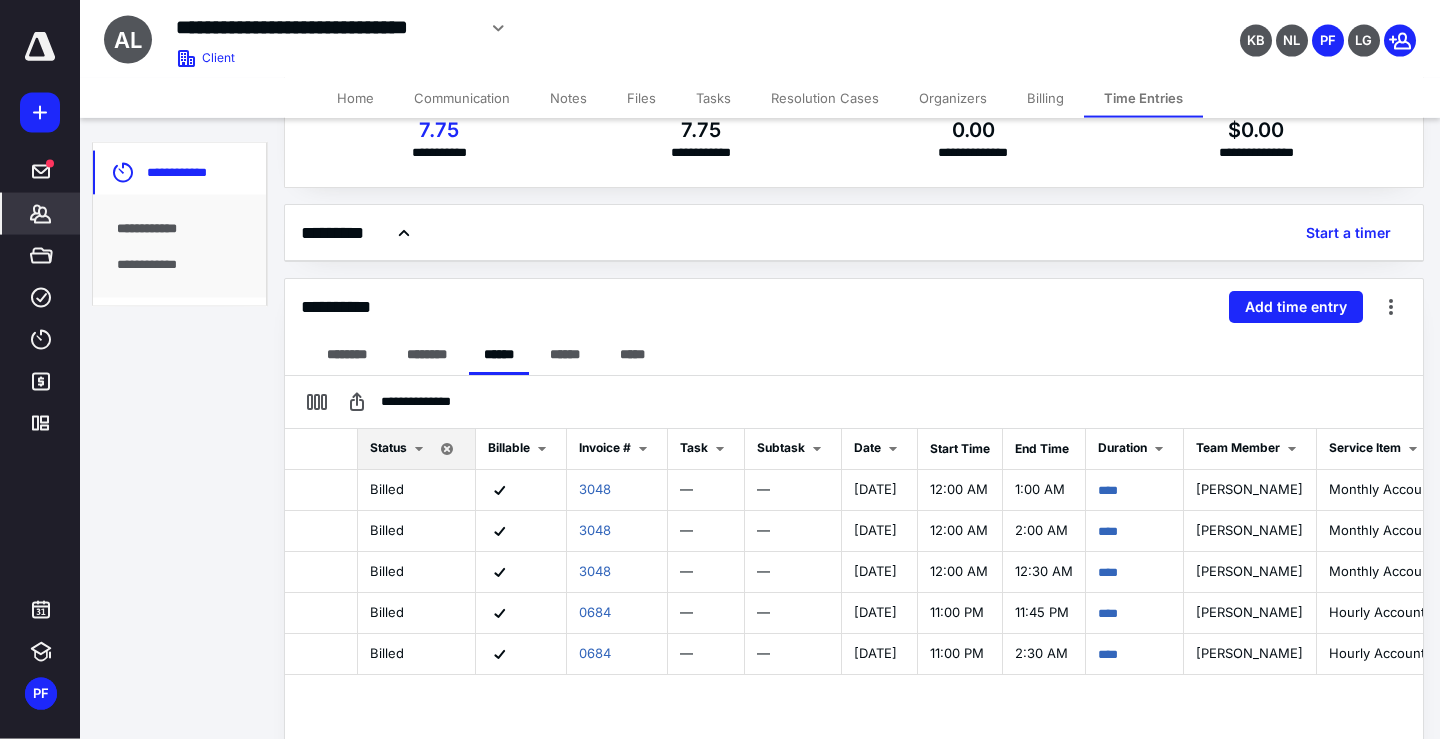 scroll, scrollTop: 102, scrollLeft: 0, axis: vertical 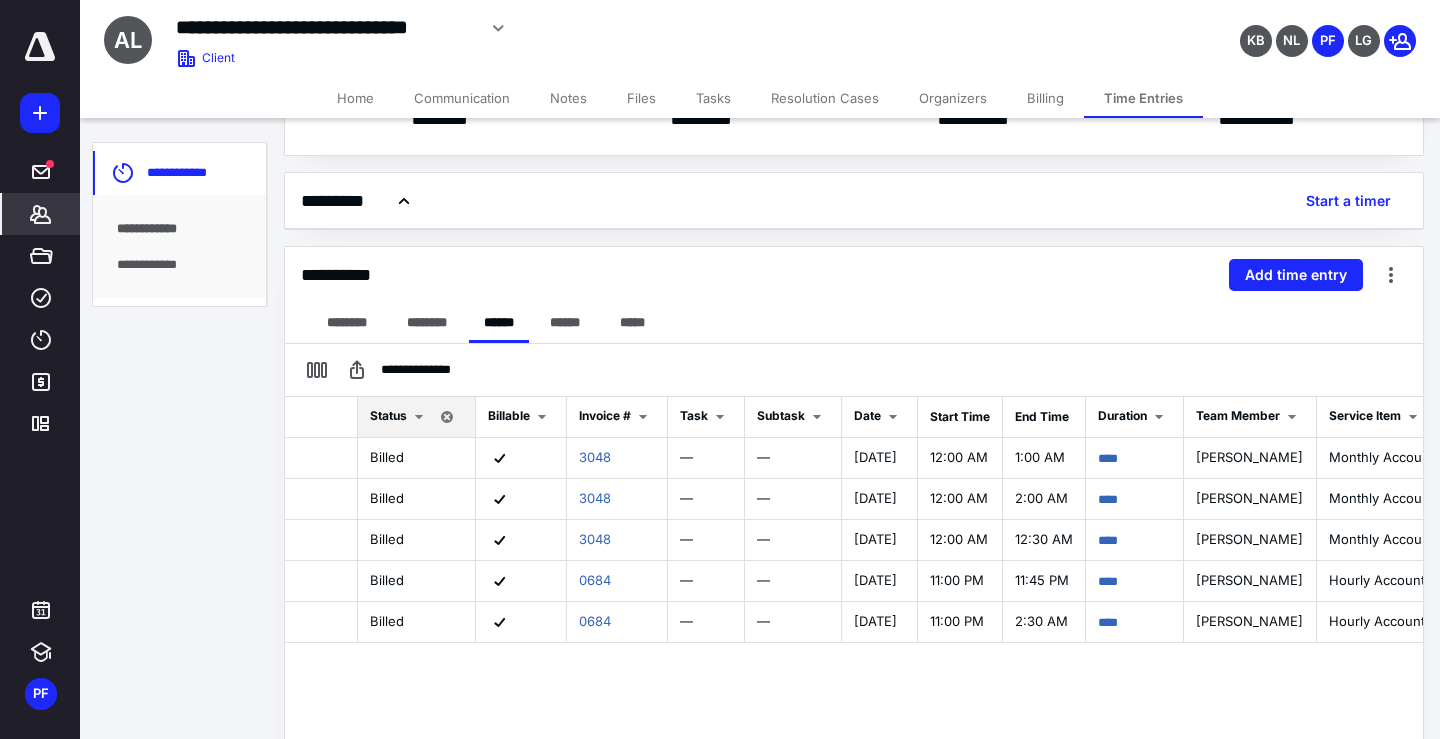 click on "Billing" at bounding box center [1045, 98] 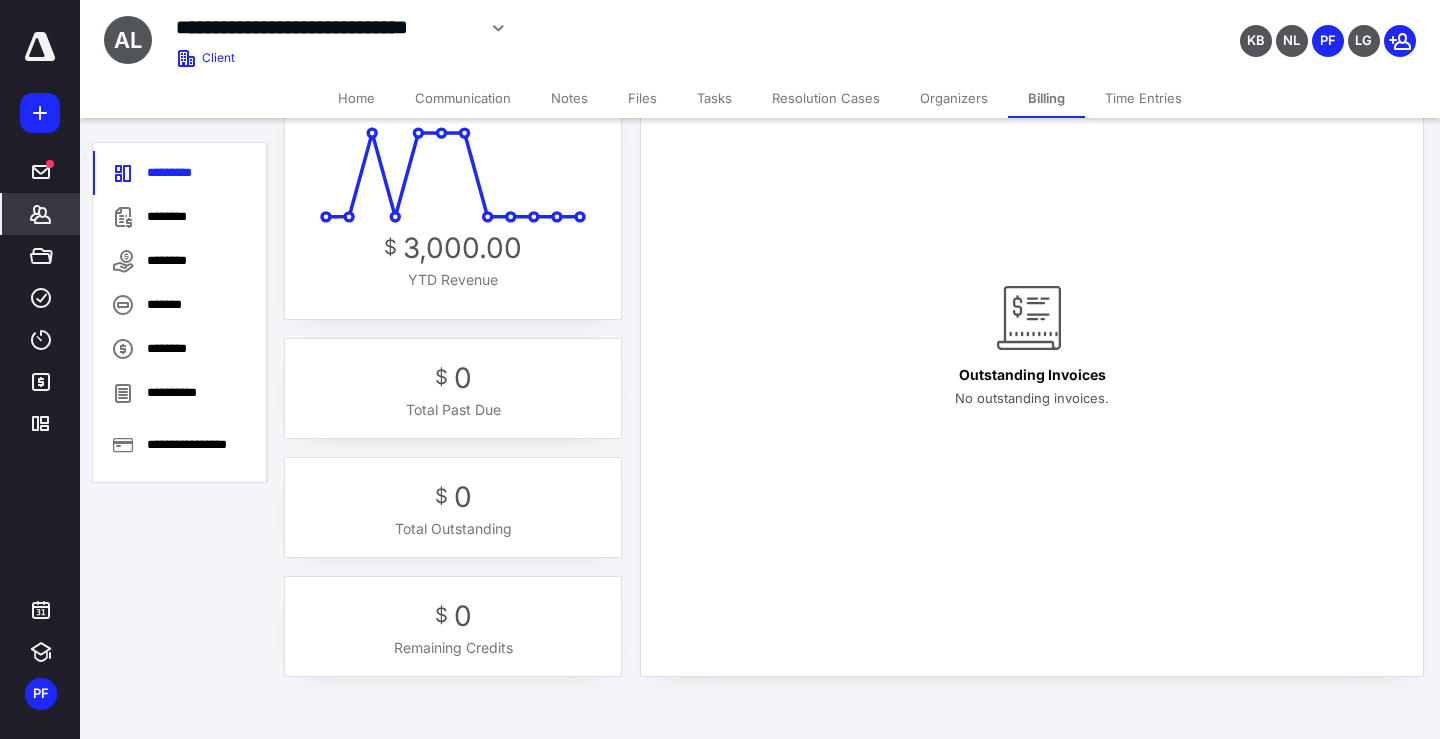 scroll, scrollTop: 0, scrollLeft: 0, axis: both 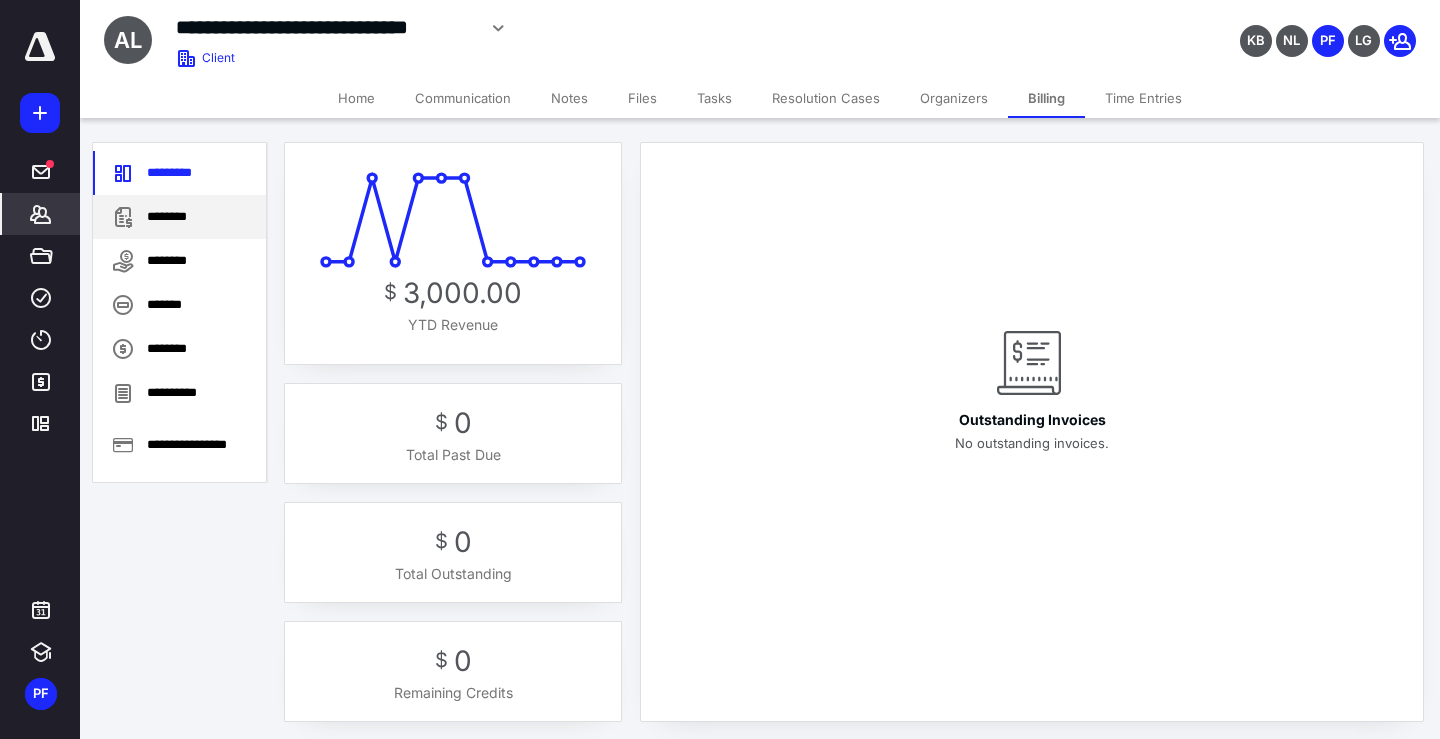 click on "********" at bounding box center (179, 217) 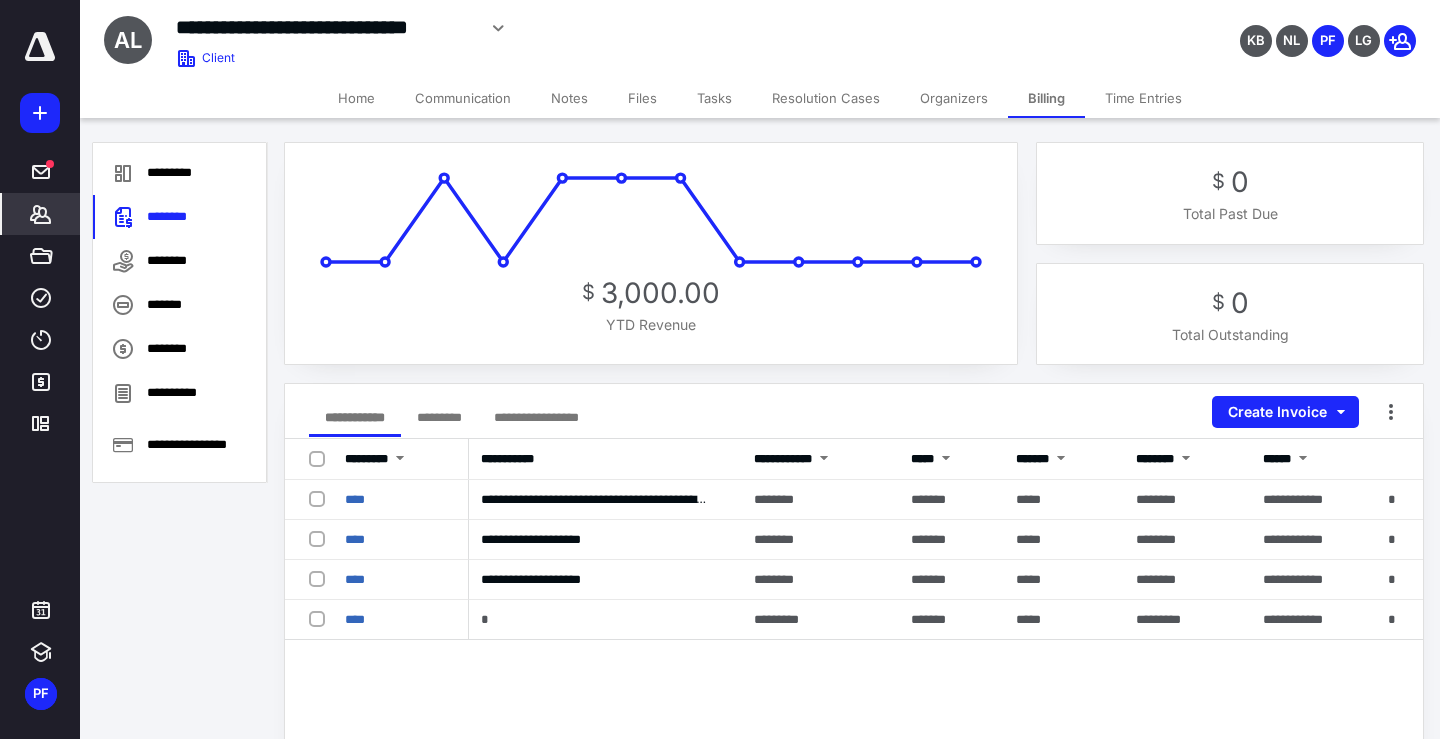 click on "Time Entries" at bounding box center [1143, 98] 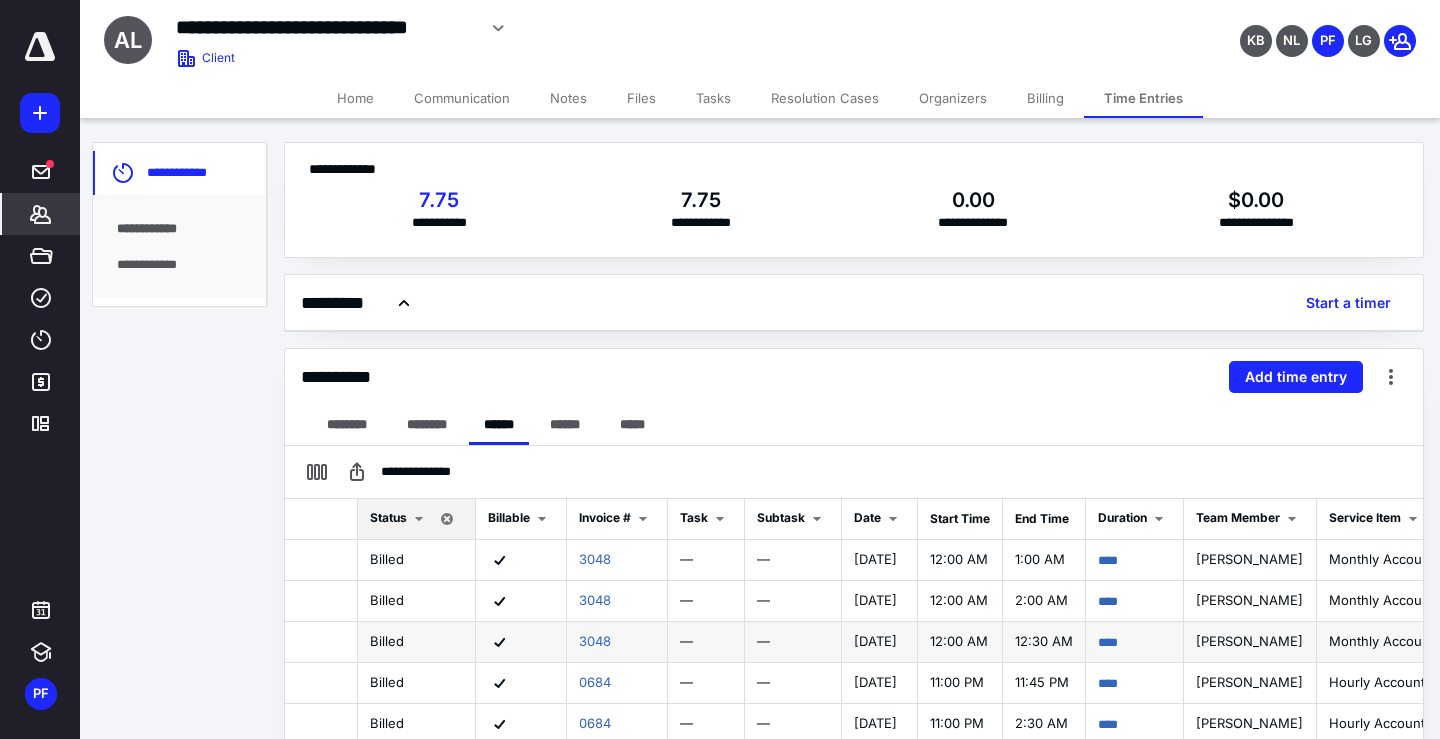 scroll, scrollTop: 102, scrollLeft: 0, axis: vertical 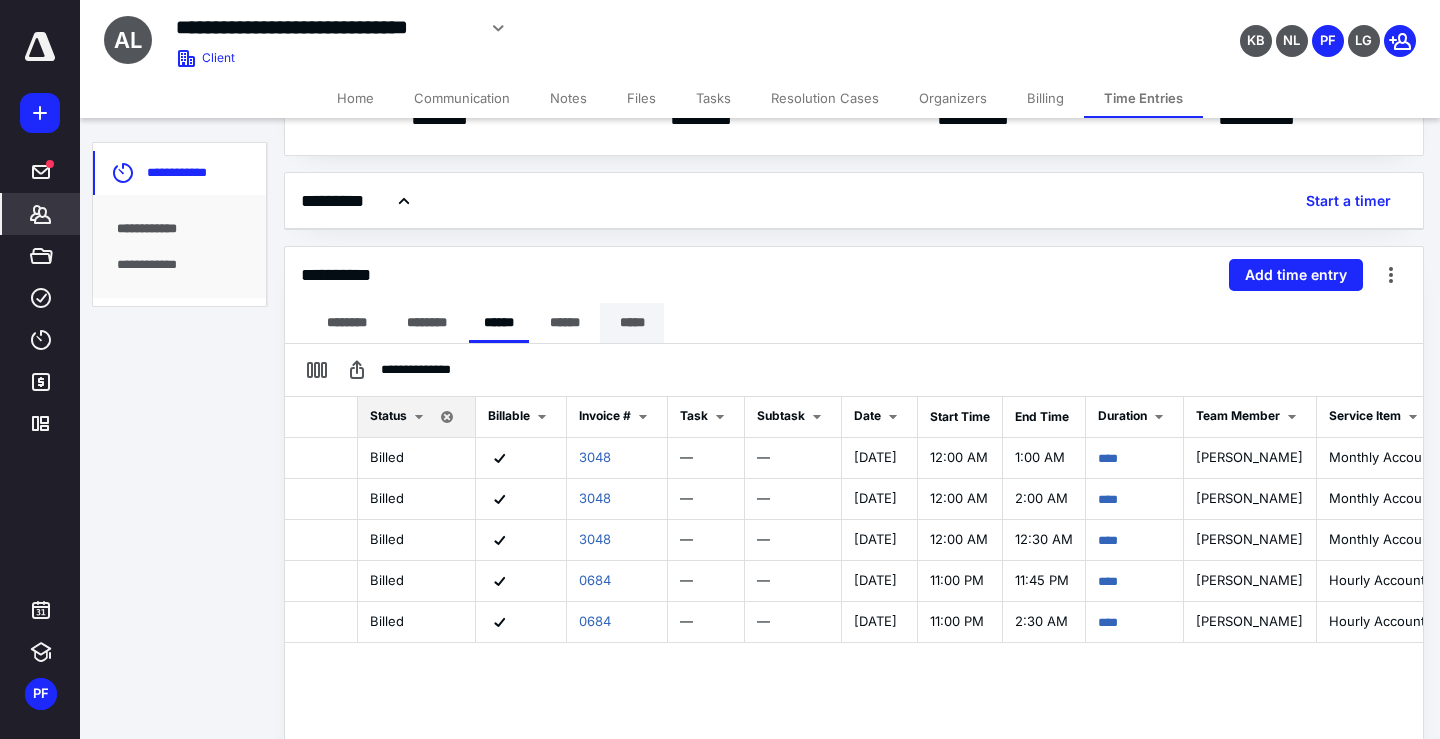 click on "*****" at bounding box center [632, 323] 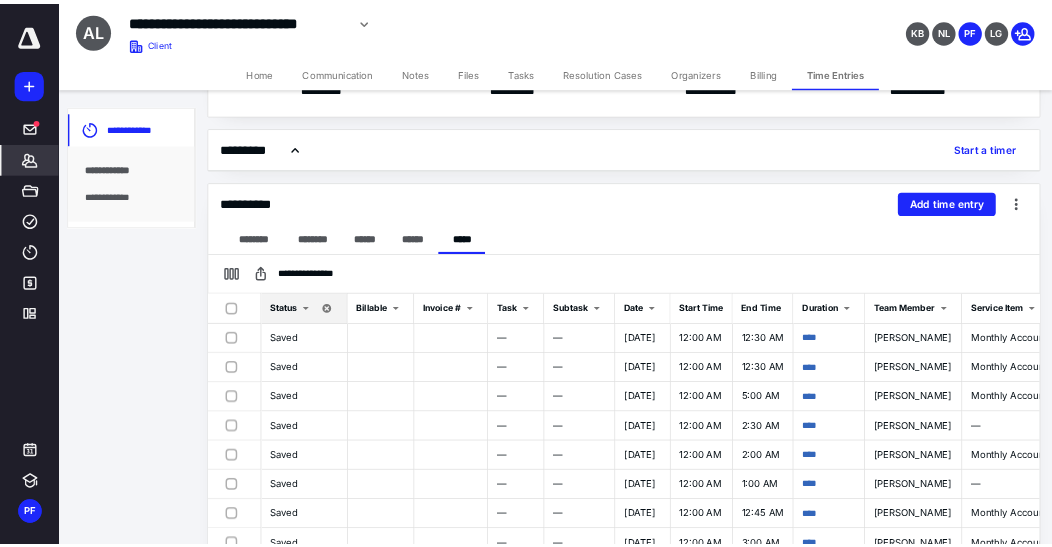 scroll, scrollTop: 110, scrollLeft: 0, axis: vertical 